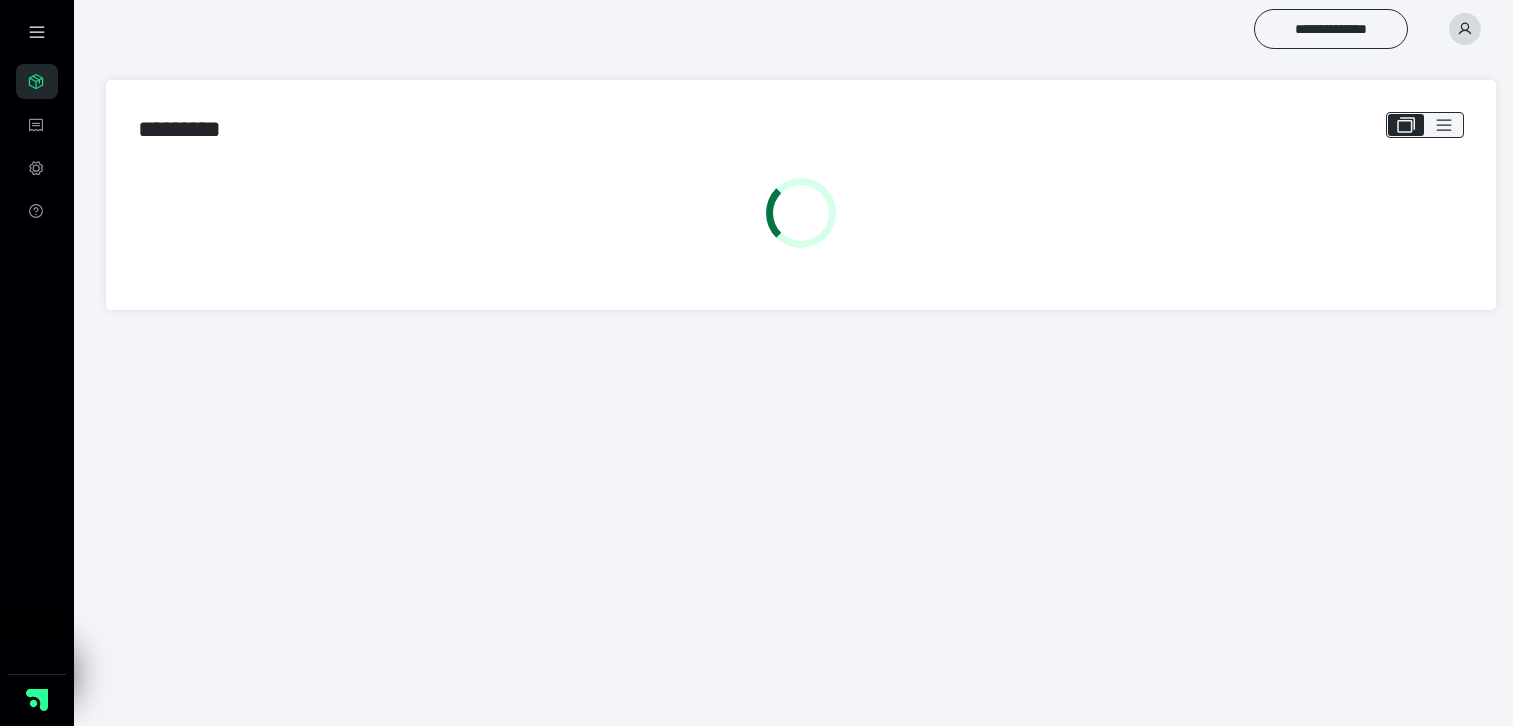 scroll, scrollTop: 0, scrollLeft: 0, axis: both 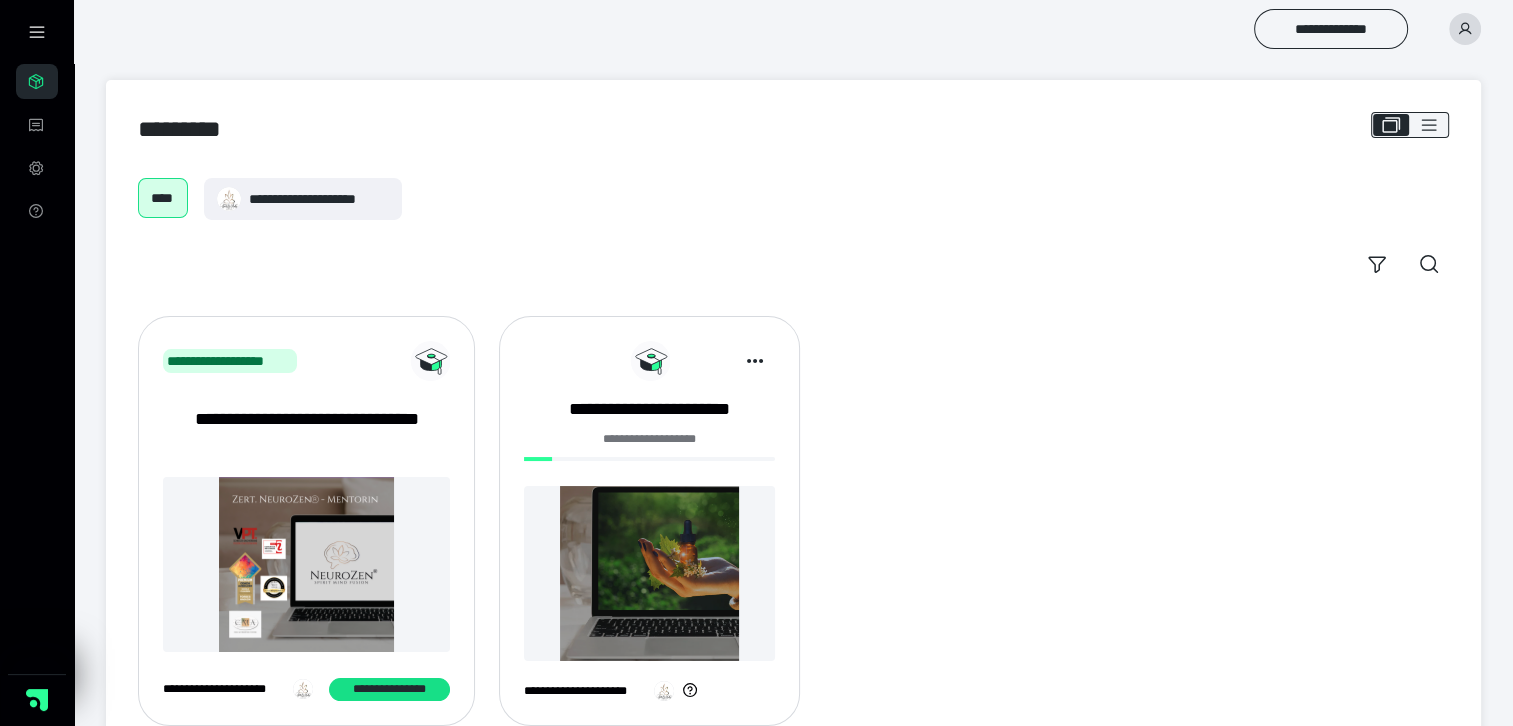 click at bounding box center (649, 573) 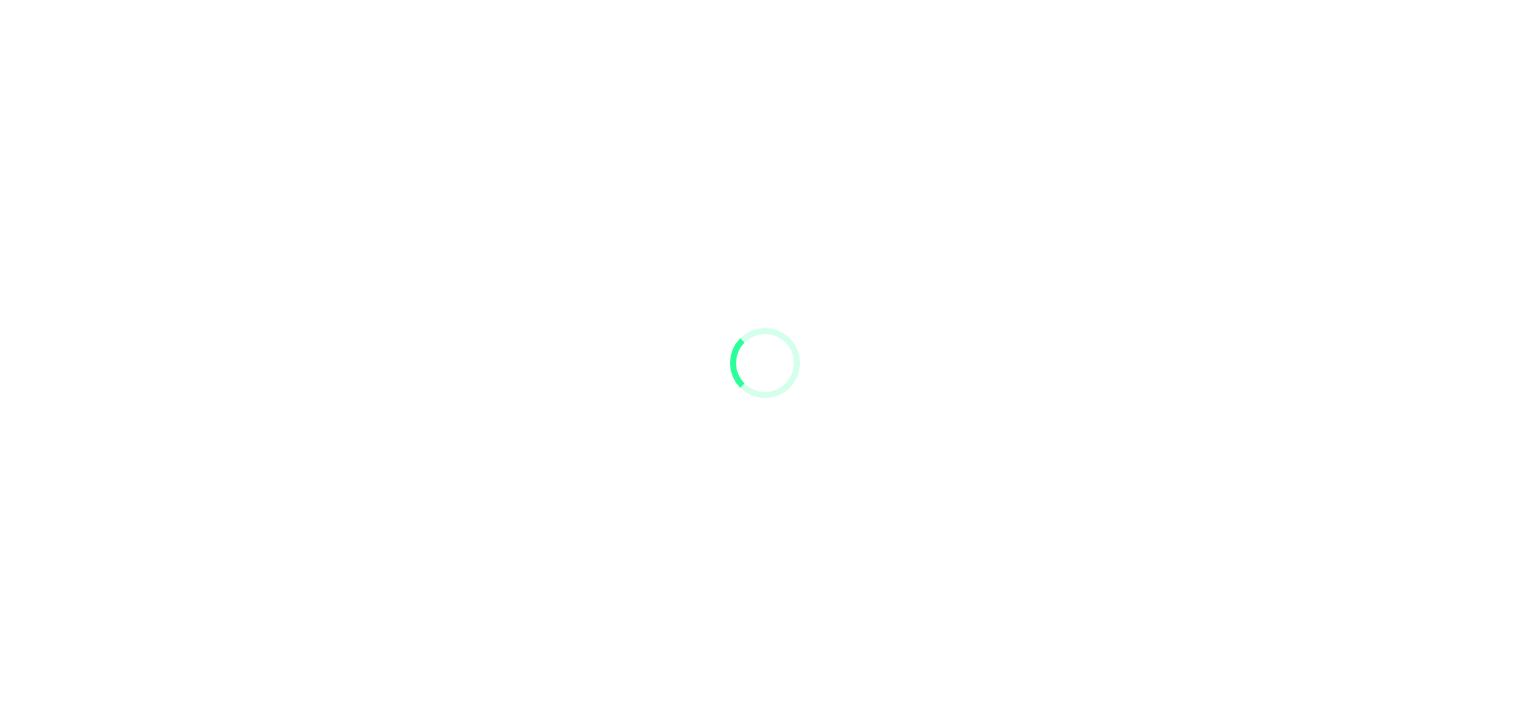 scroll, scrollTop: 0, scrollLeft: 0, axis: both 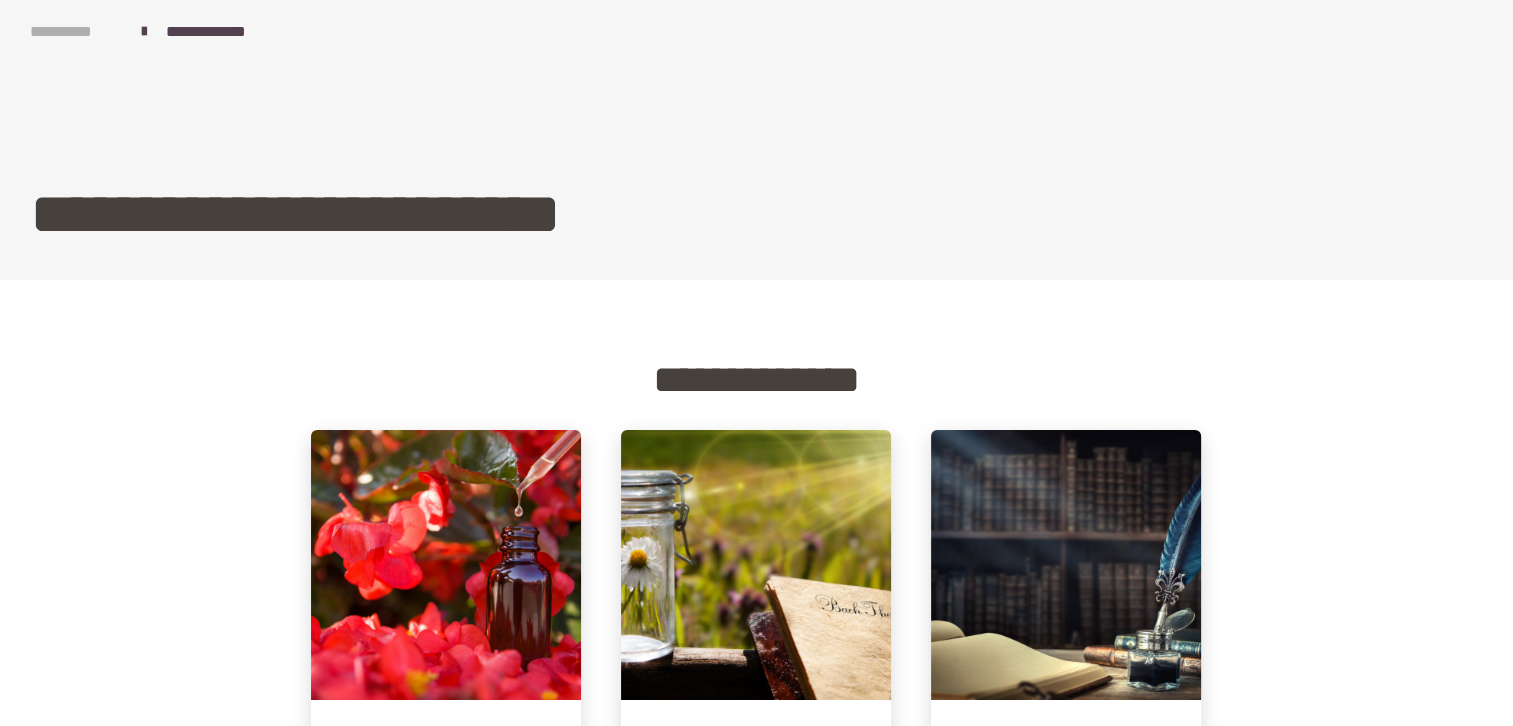 click on "**********" at bounding box center [76, 32] 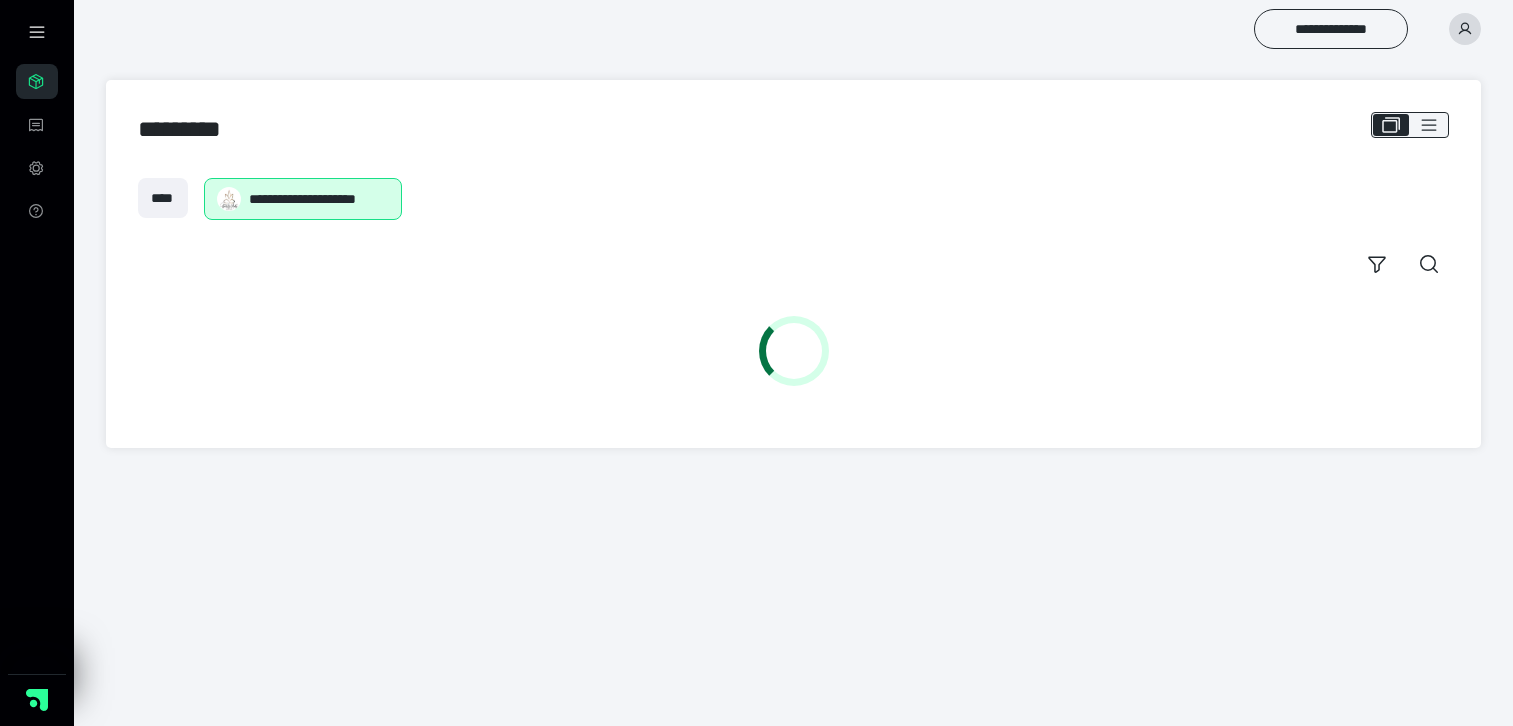 scroll, scrollTop: 0, scrollLeft: 0, axis: both 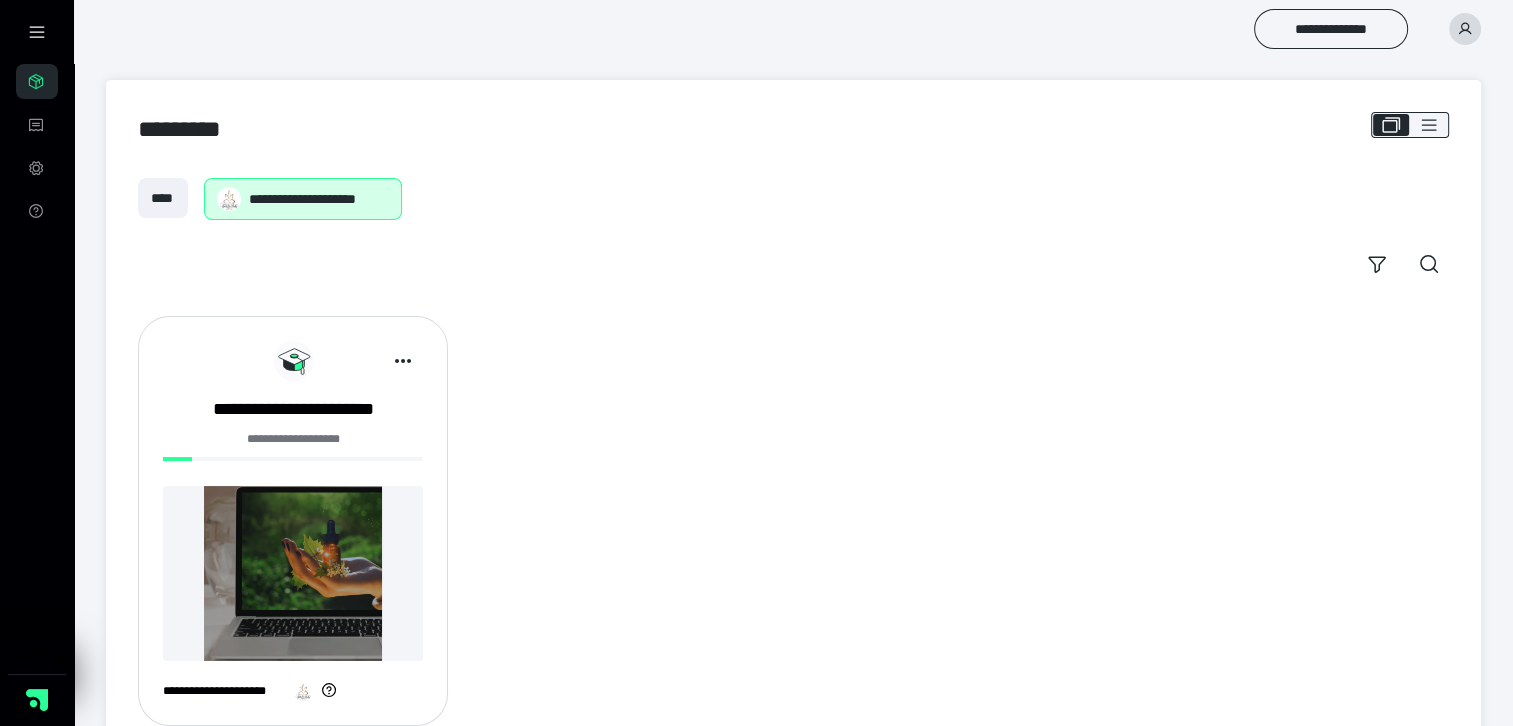 click on "**********" at bounding box center [318, 199] 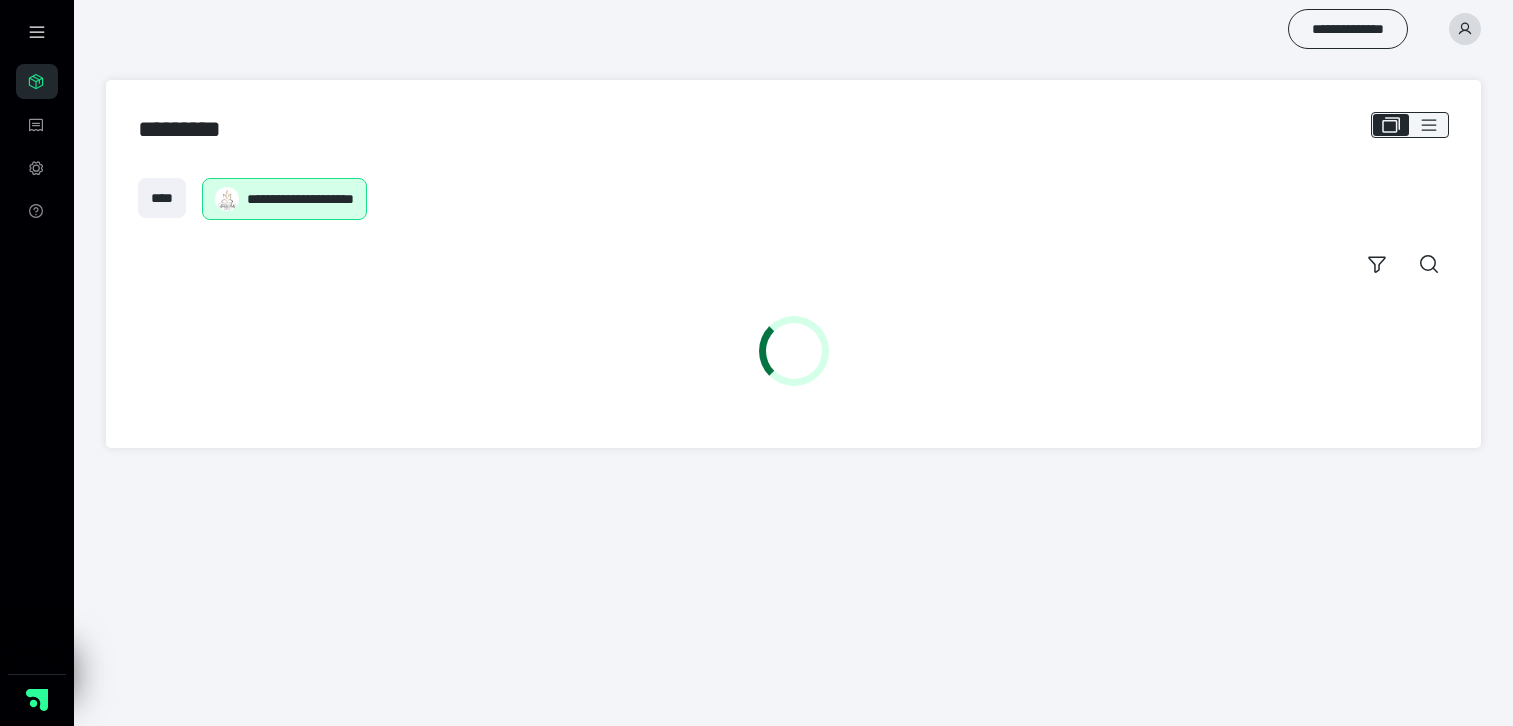 scroll, scrollTop: 0, scrollLeft: 0, axis: both 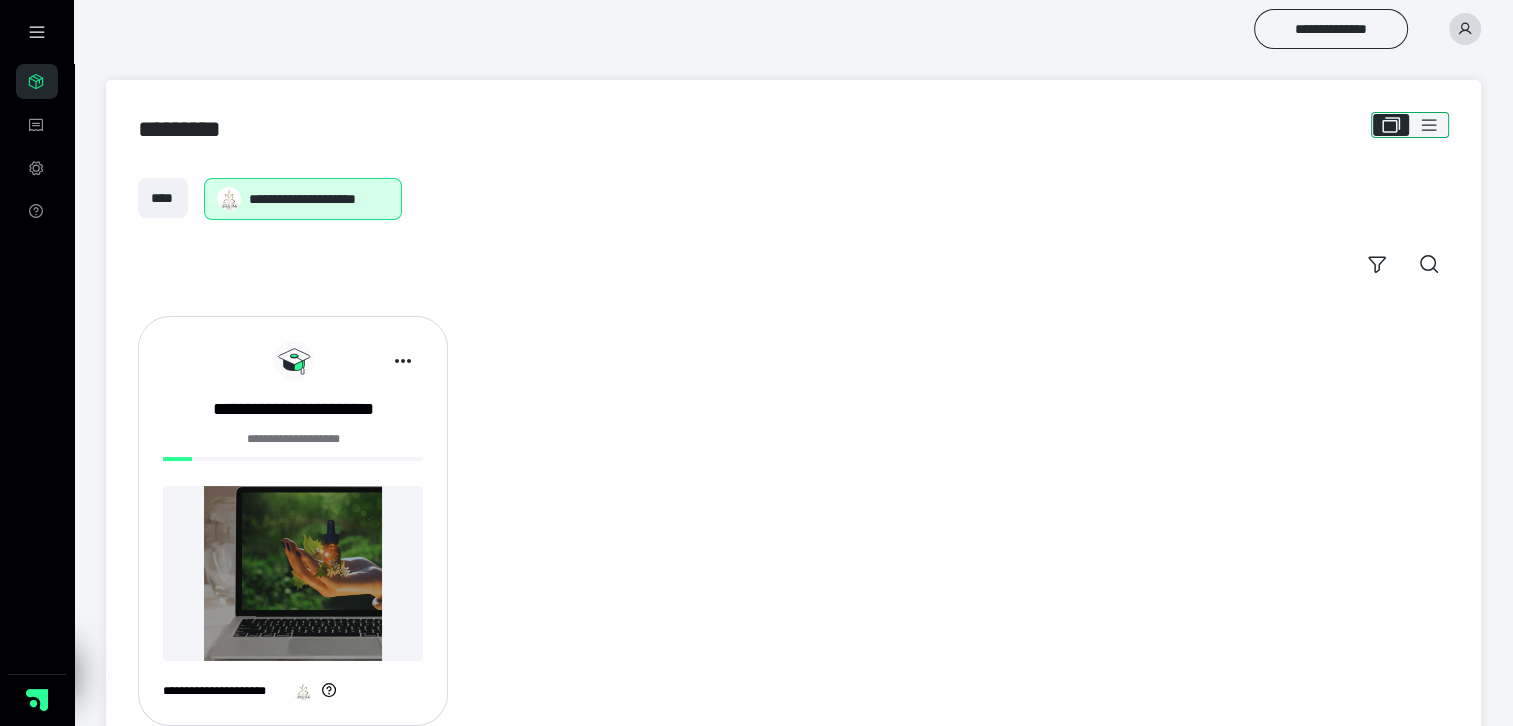 click 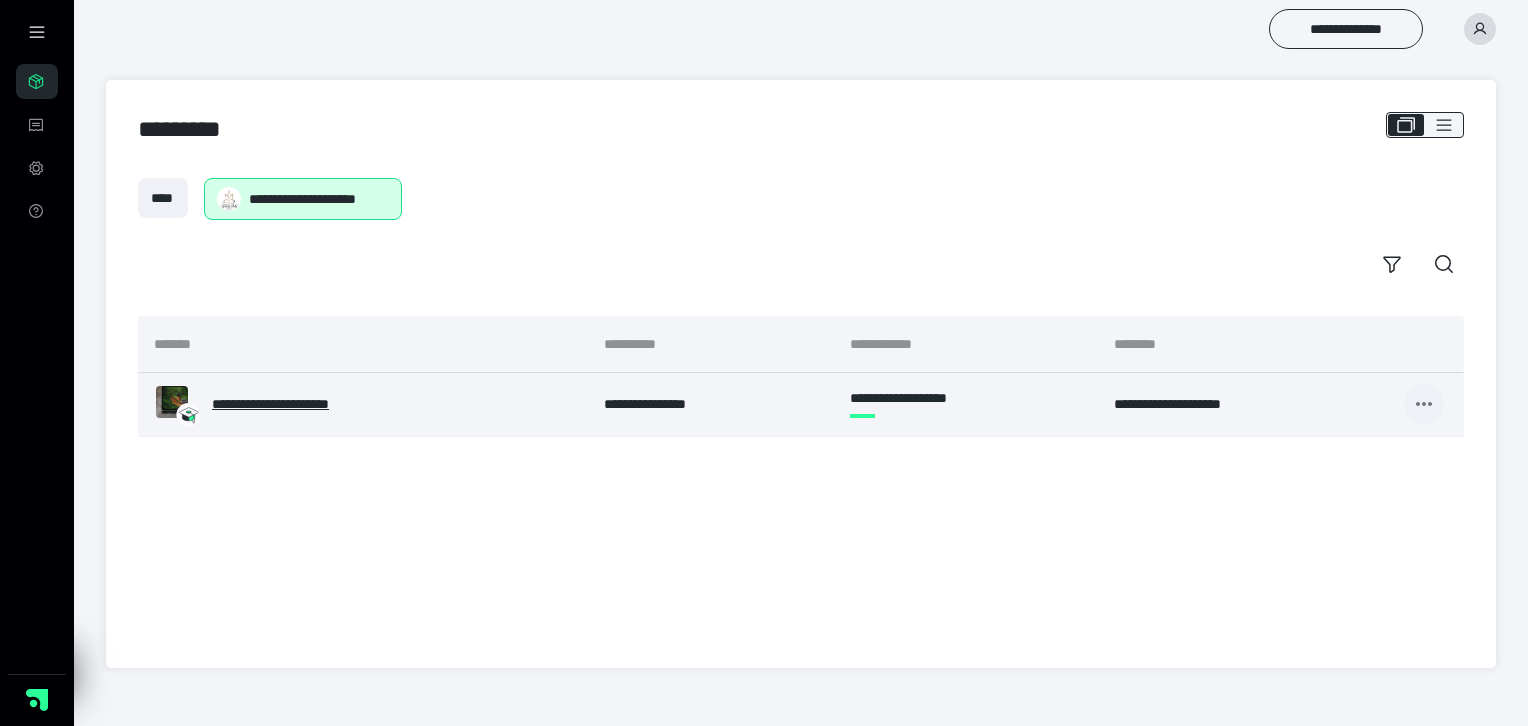click 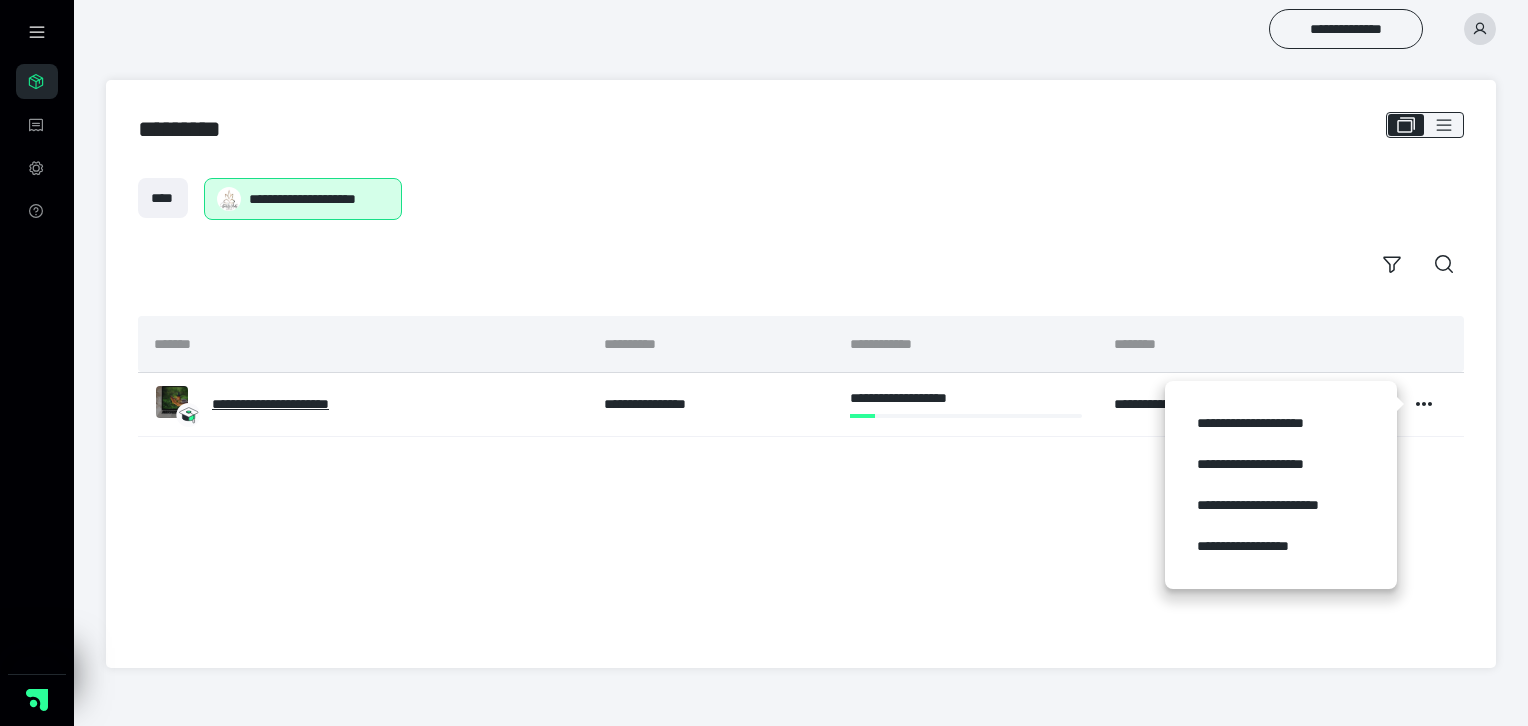 click on "**********" at bounding box center [801, 476] 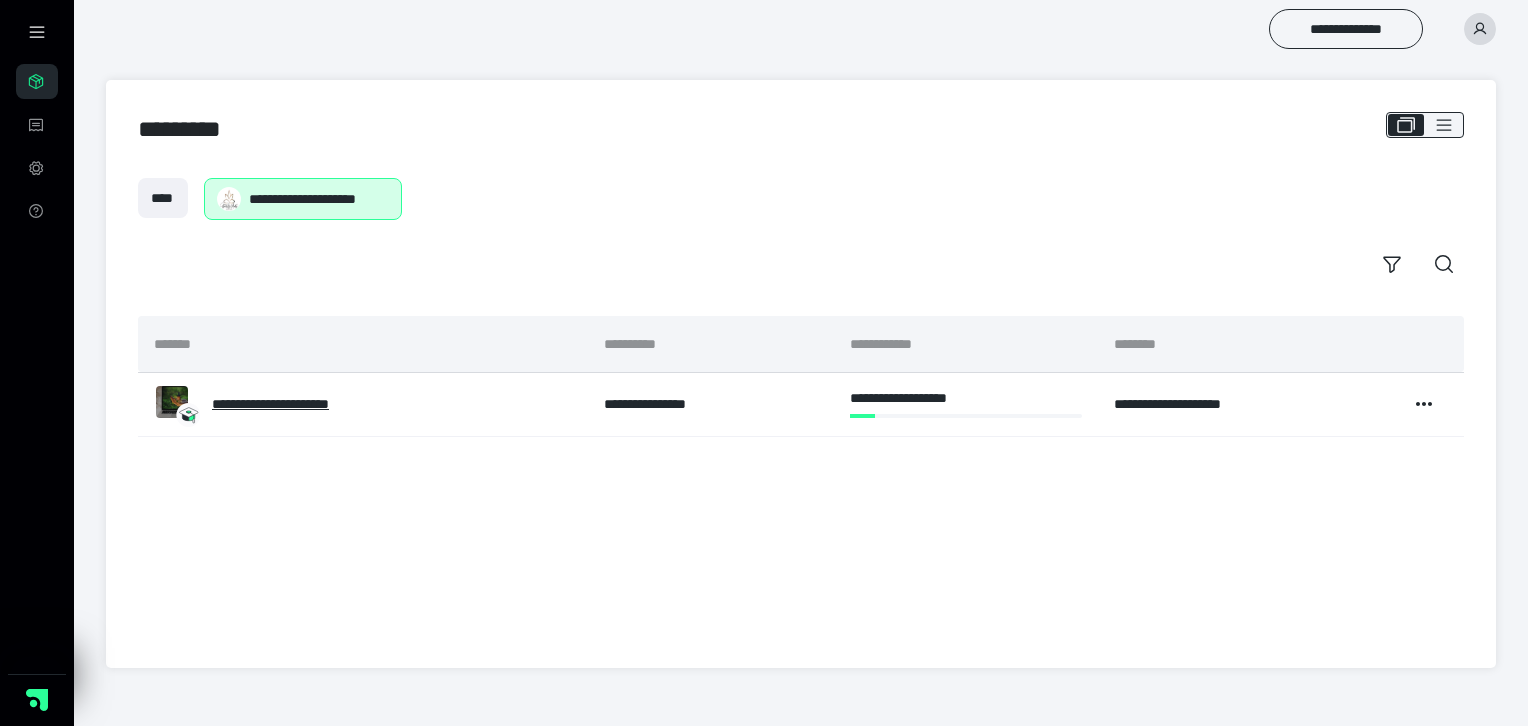 click on "**********" at bounding box center (318, 199) 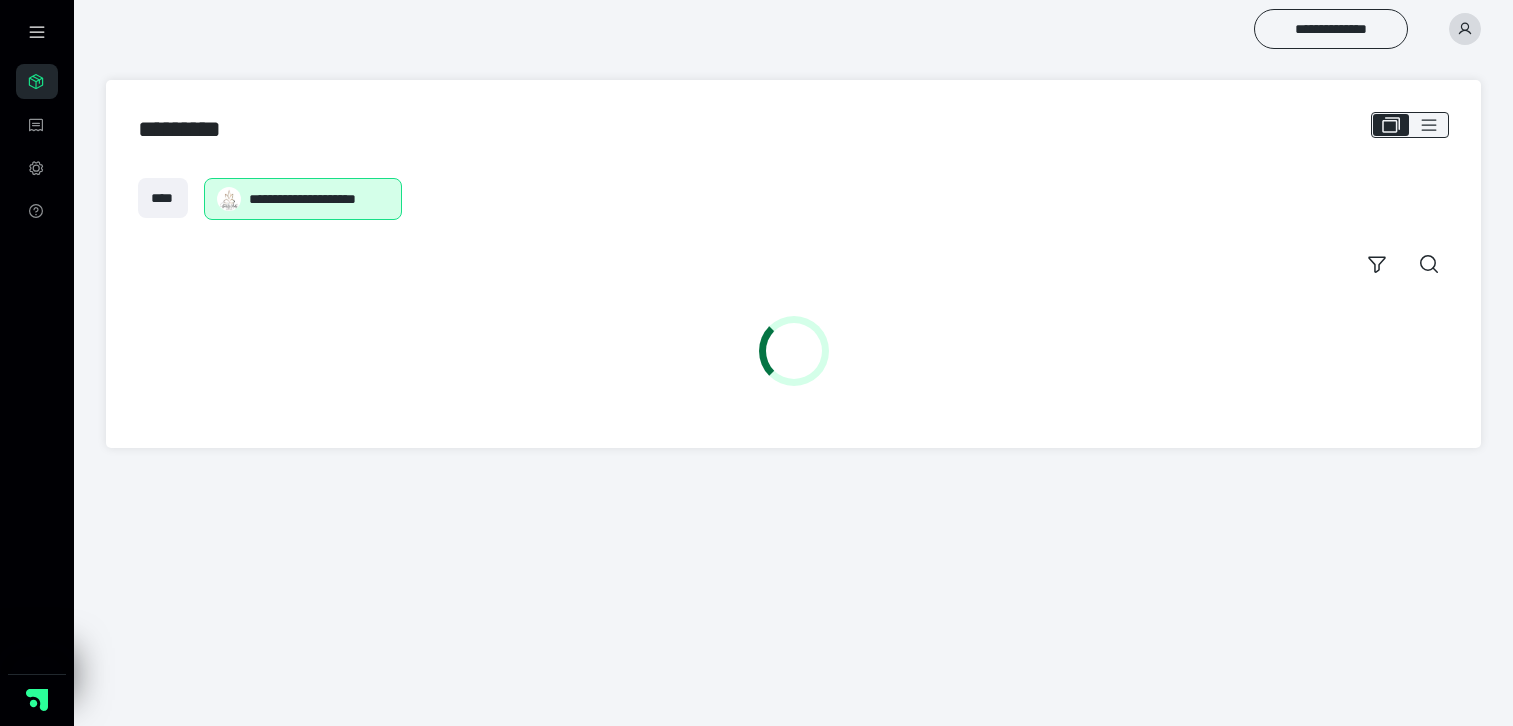 scroll, scrollTop: 0, scrollLeft: 0, axis: both 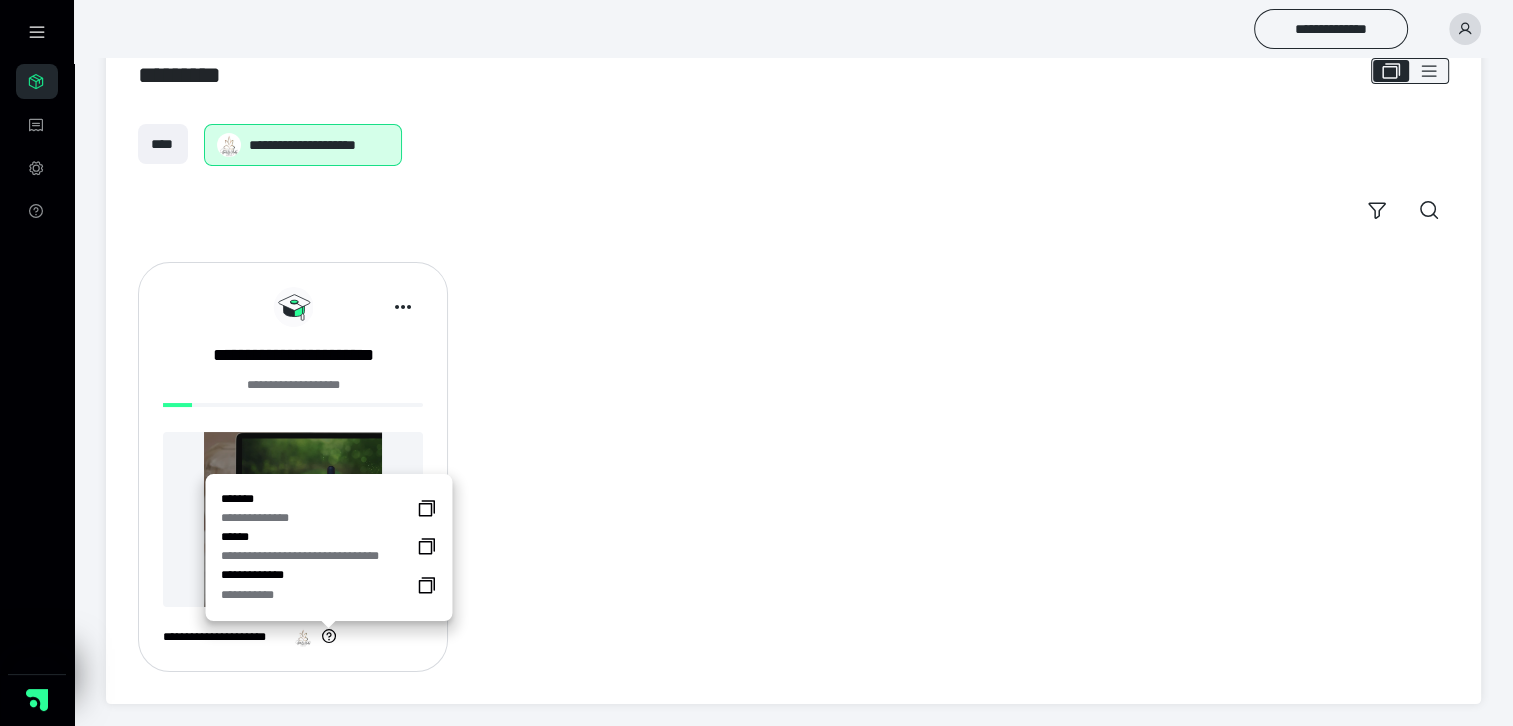 click 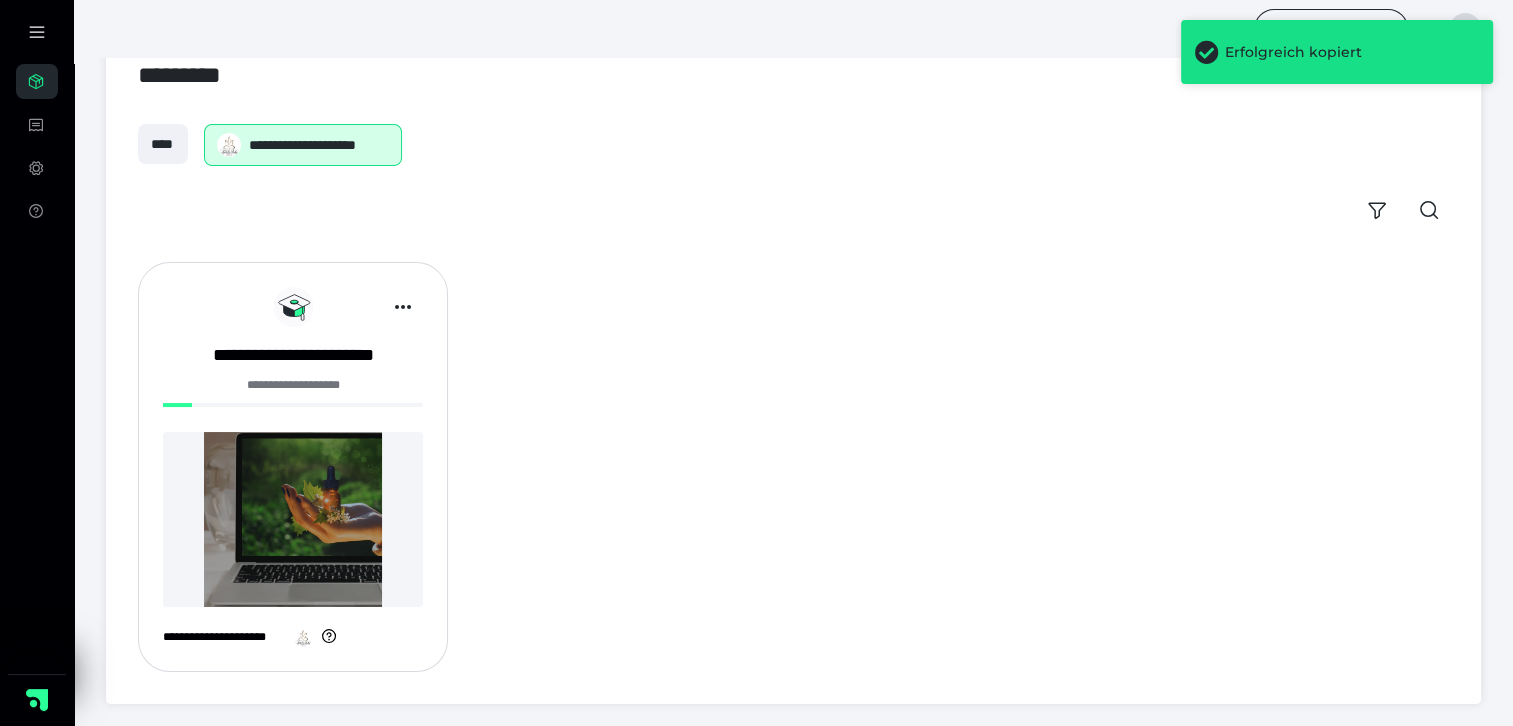 click on "**********" at bounding box center (793, 467) 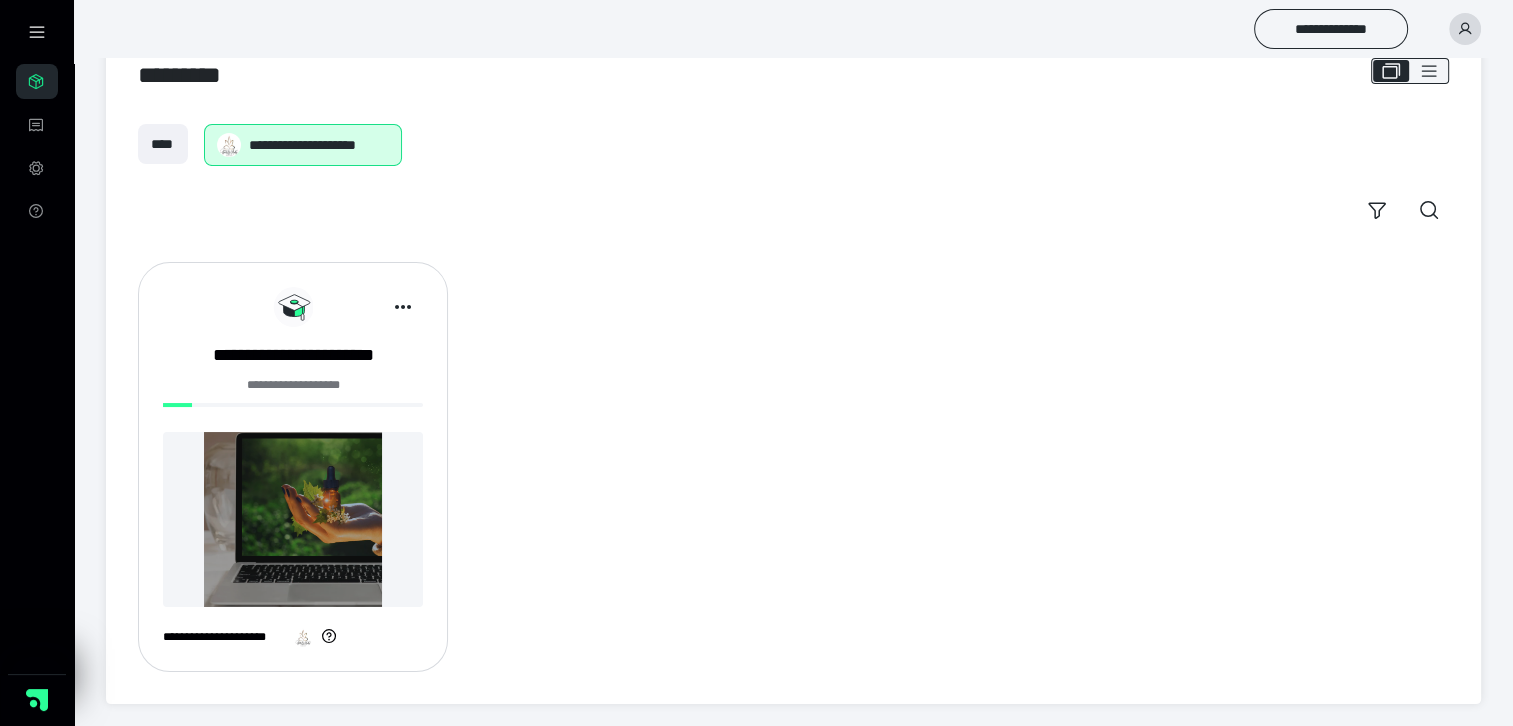 click at bounding box center [293, 519] 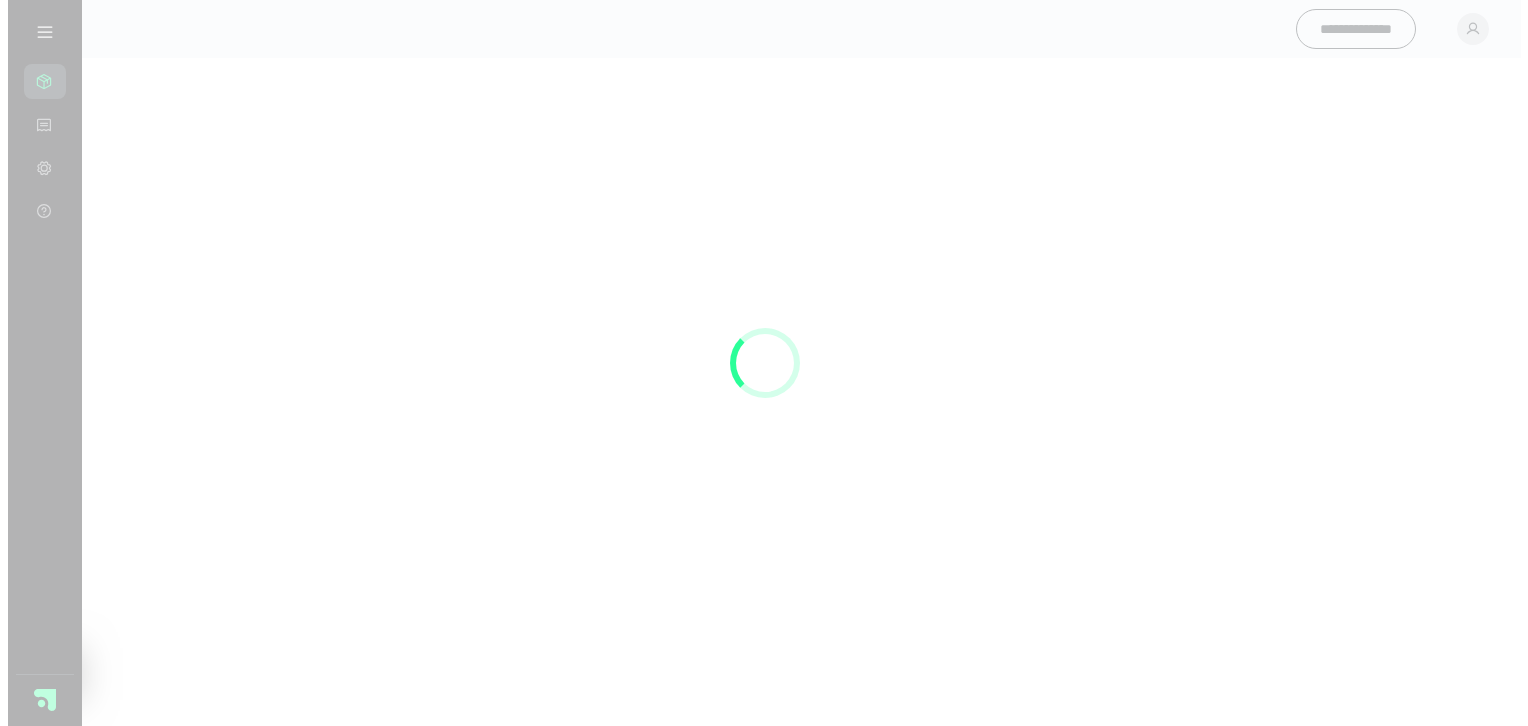 scroll, scrollTop: 0, scrollLeft: 0, axis: both 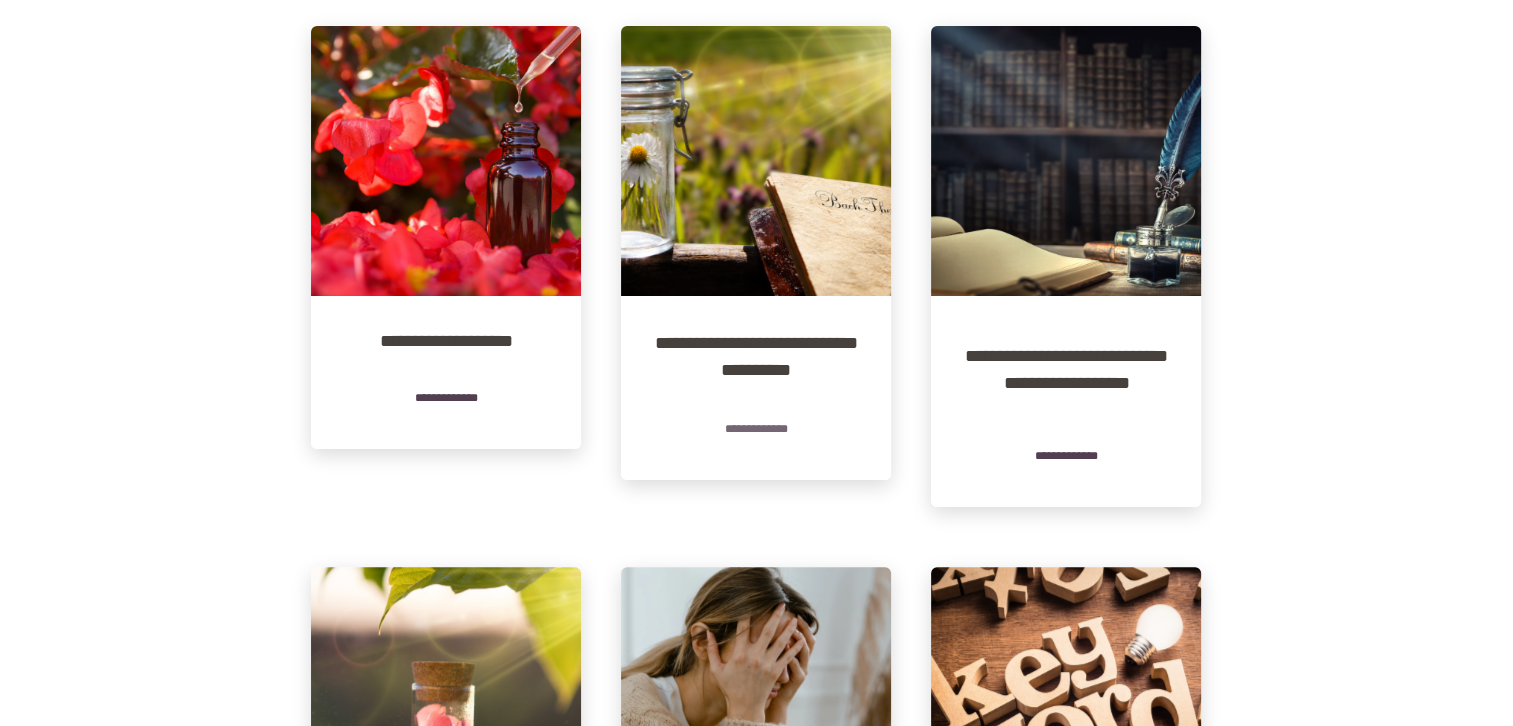 click on "**********" at bounding box center [756, 428] 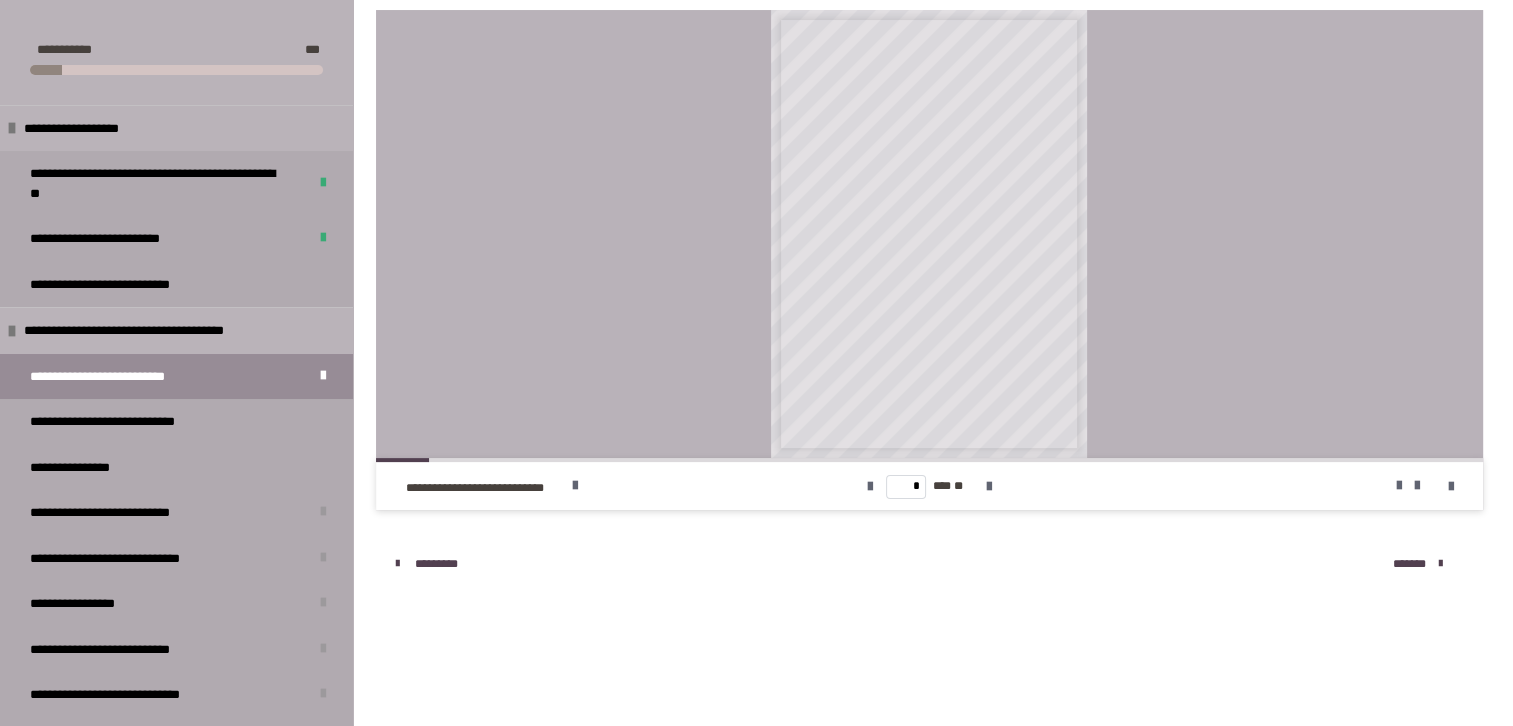 scroll, scrollTop: 340, scrollLeft: 0, axis: vertical 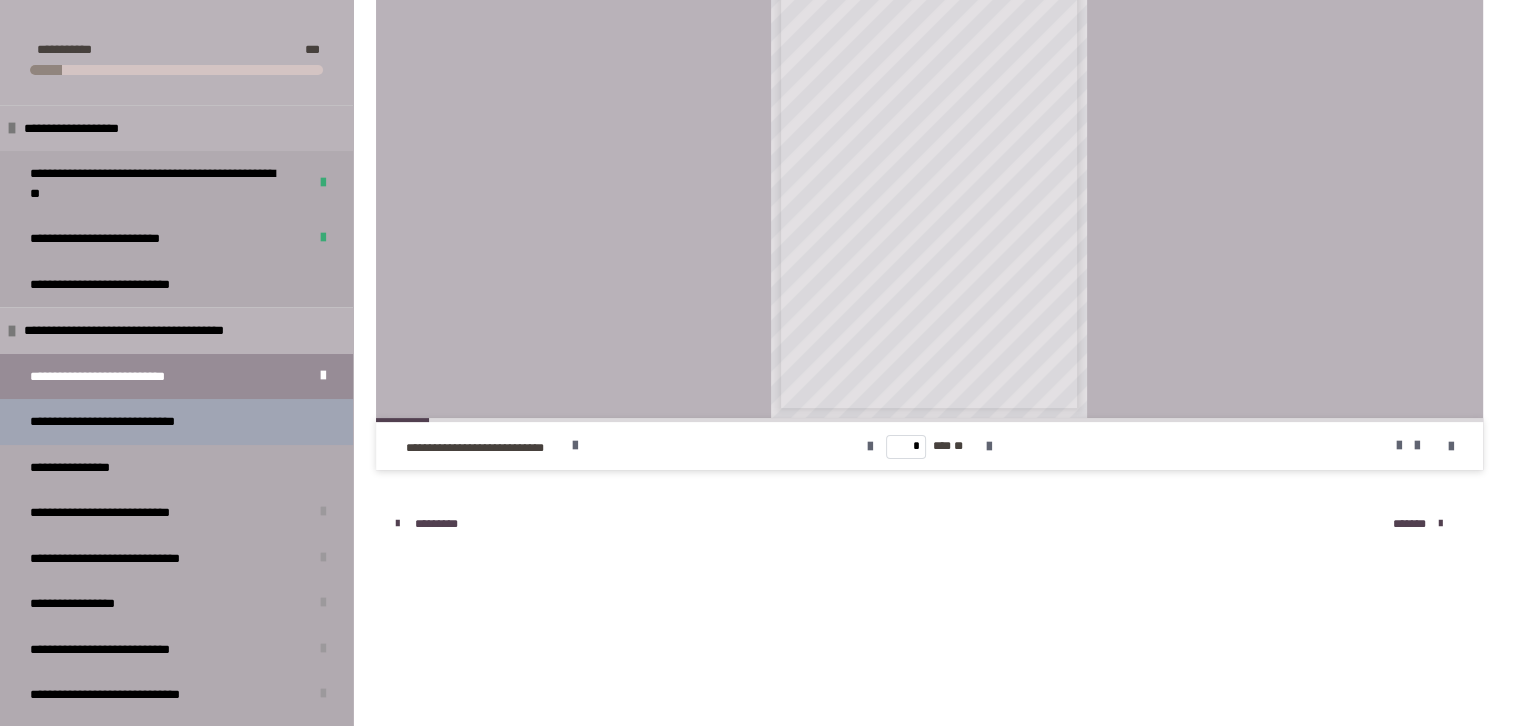 click on "**********" at bounding box center [126, 422] 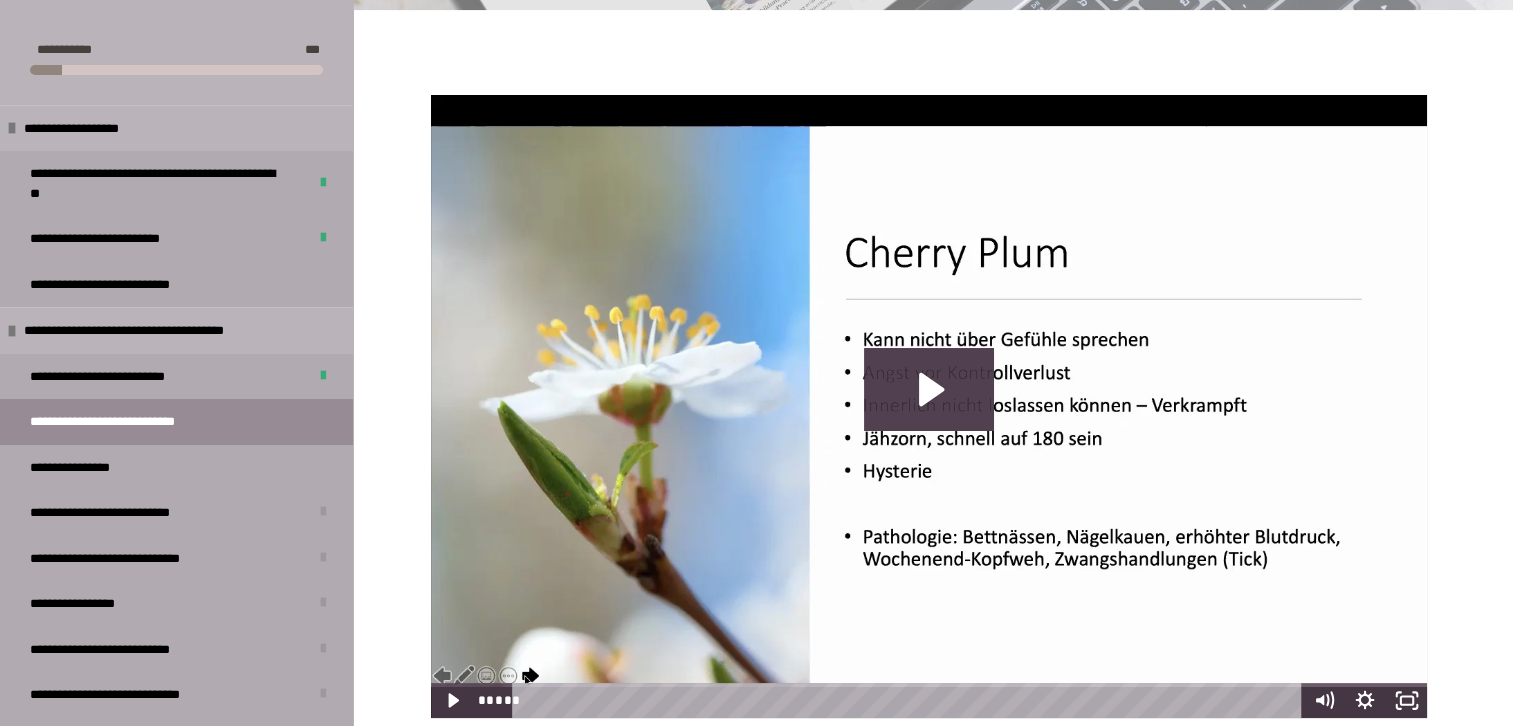 scroll, scrollTop: 455, scrollLeft: 0, axis: vertical 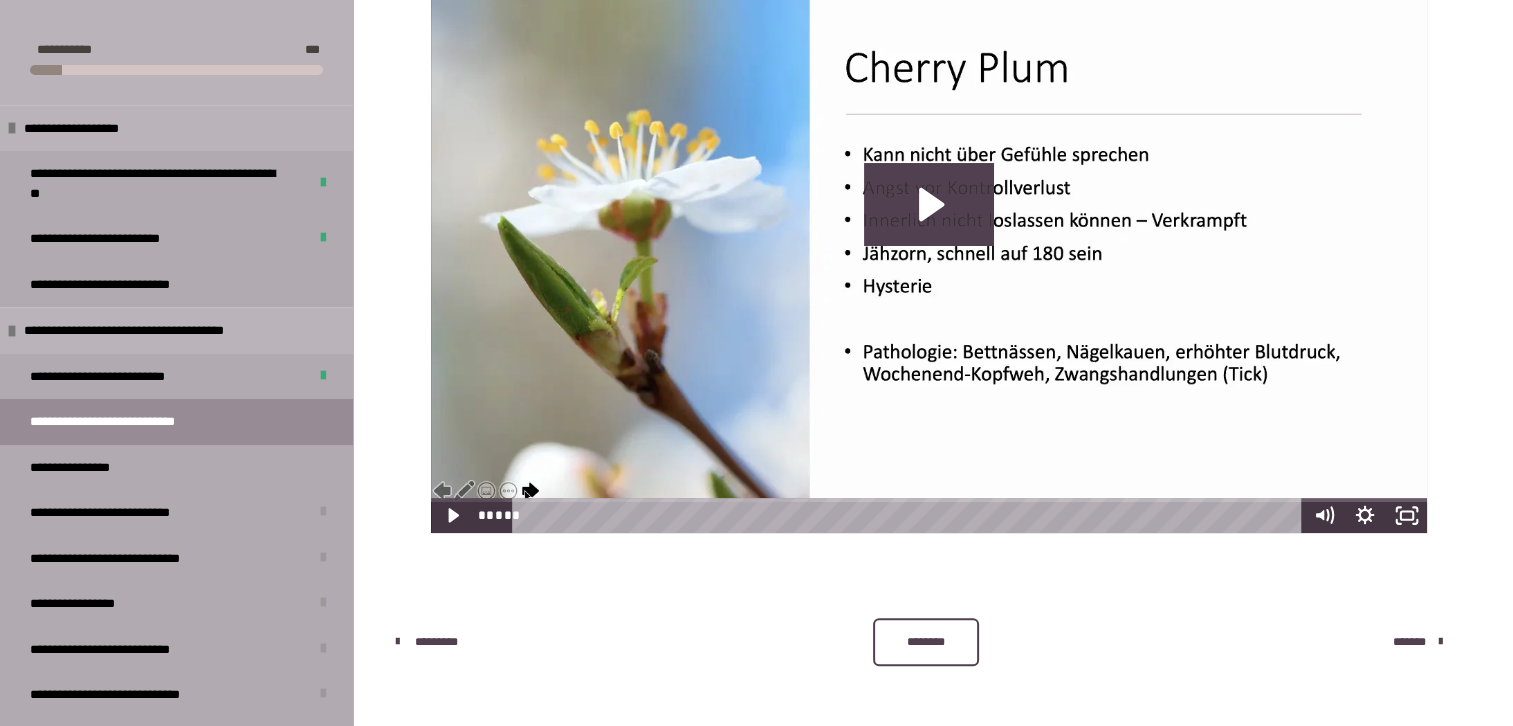 click on "********" at bounding box center [926, 642] 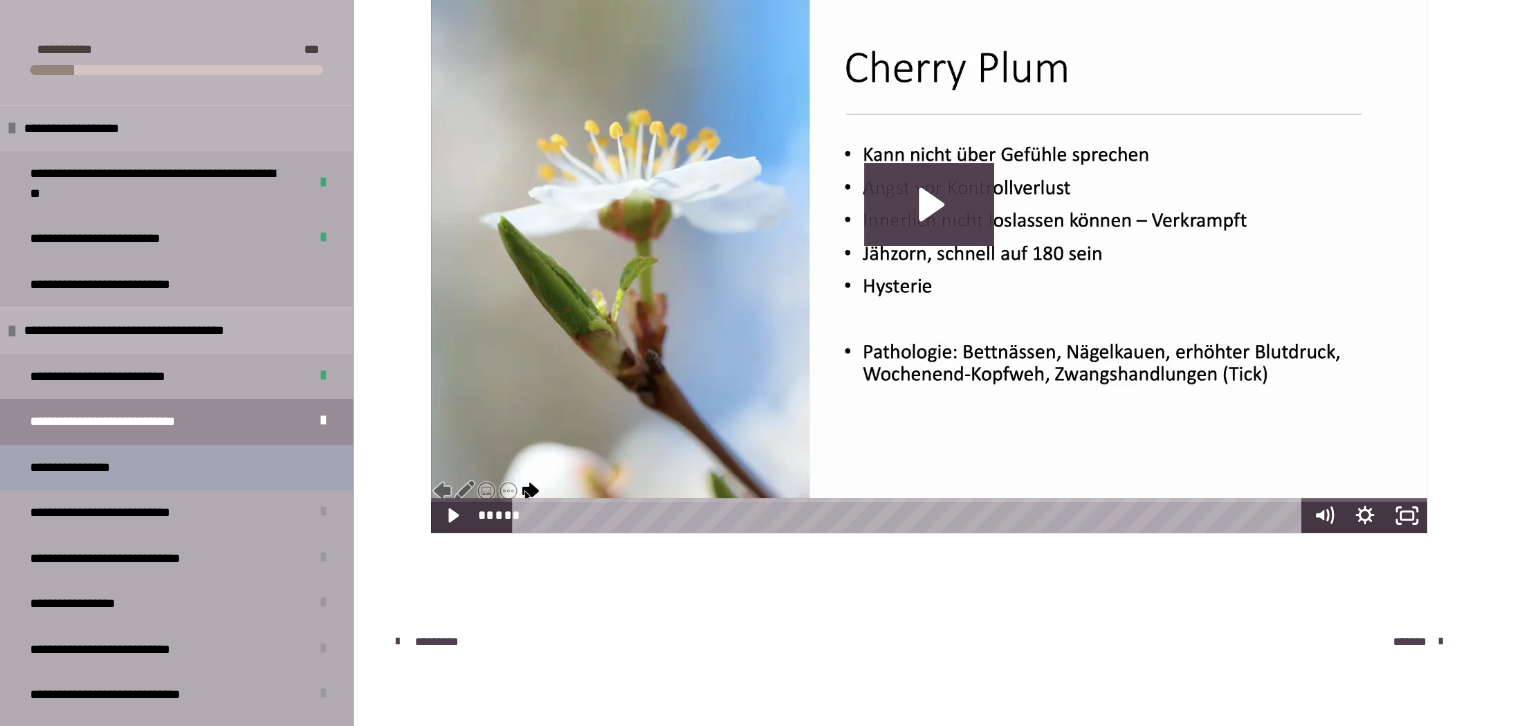 click on "**********" at bounding box center [81, 468] 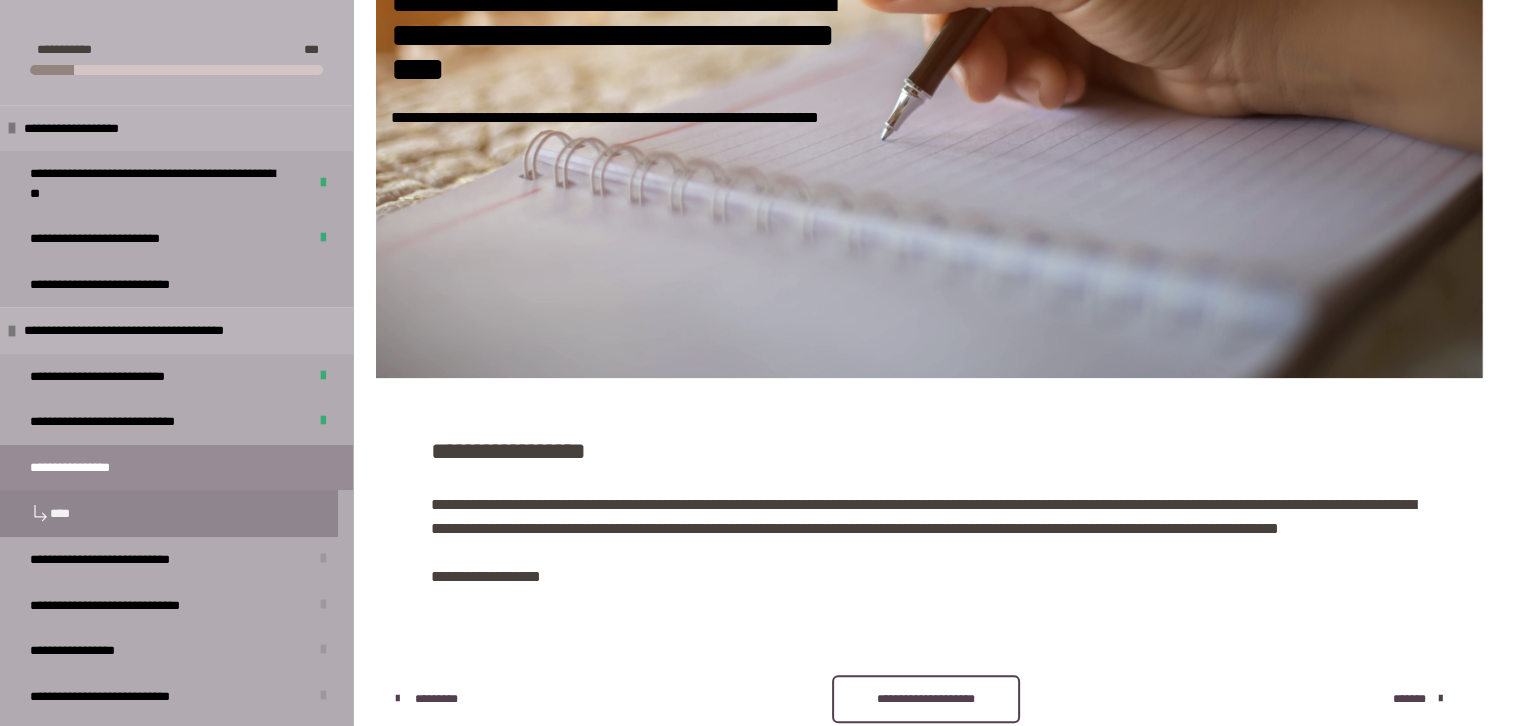 scroll, scrollTop: 612, scrollLeft: 0, axis: vertical 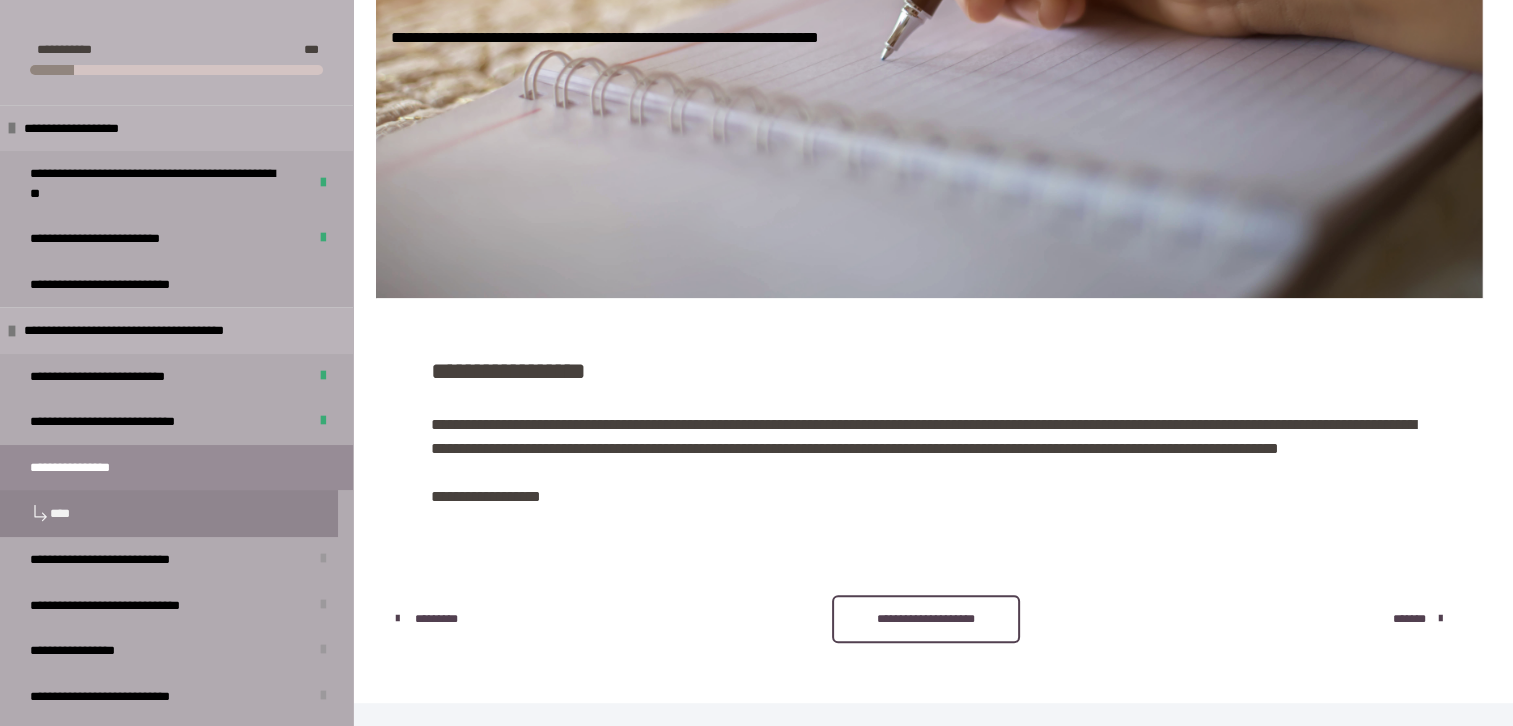 click on "**********" at bounding box center [925, 619] 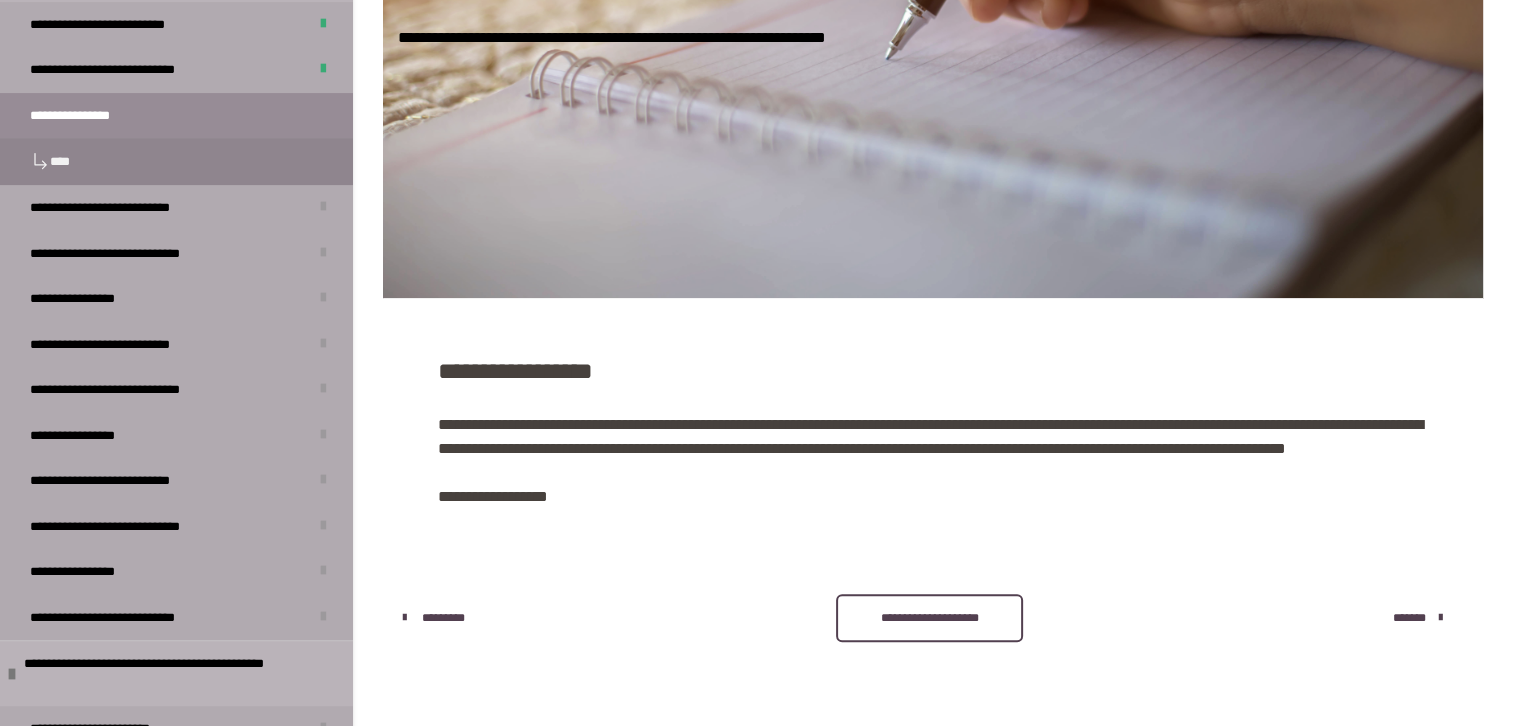scroll, scrollTop: 0, scrollLeft: 0, axis: both 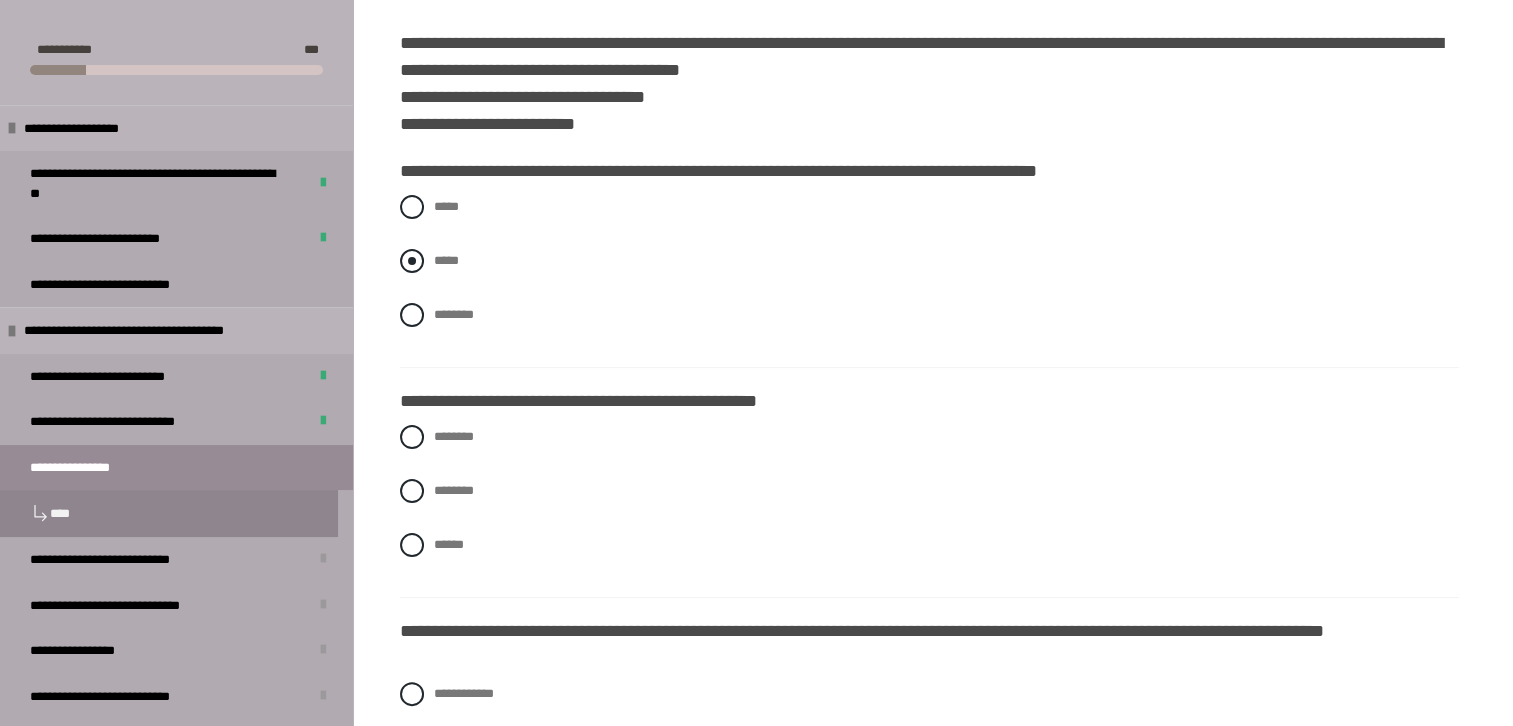 click at bounding box center (412, 261) 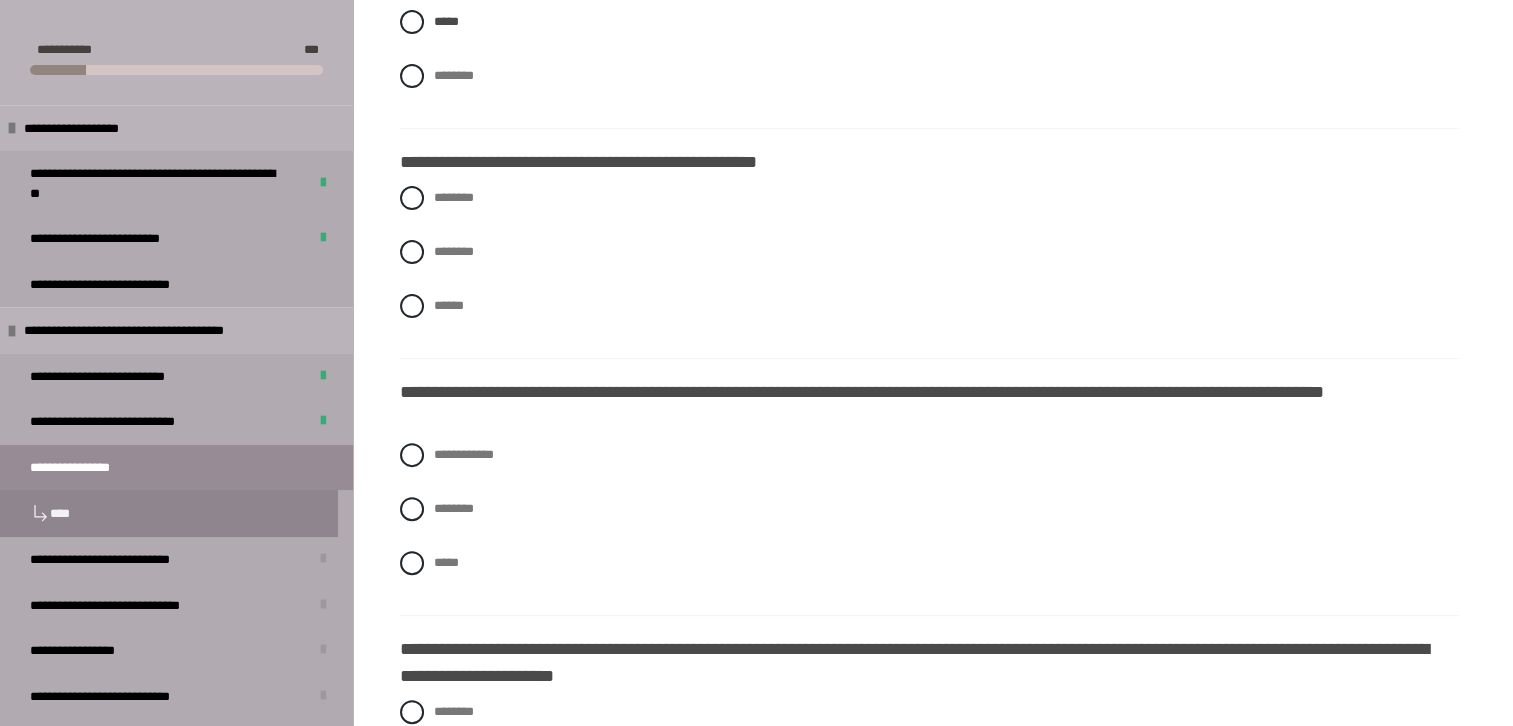 scroll, scrollTop: 547, scrollLeft: 0, axis: vertical 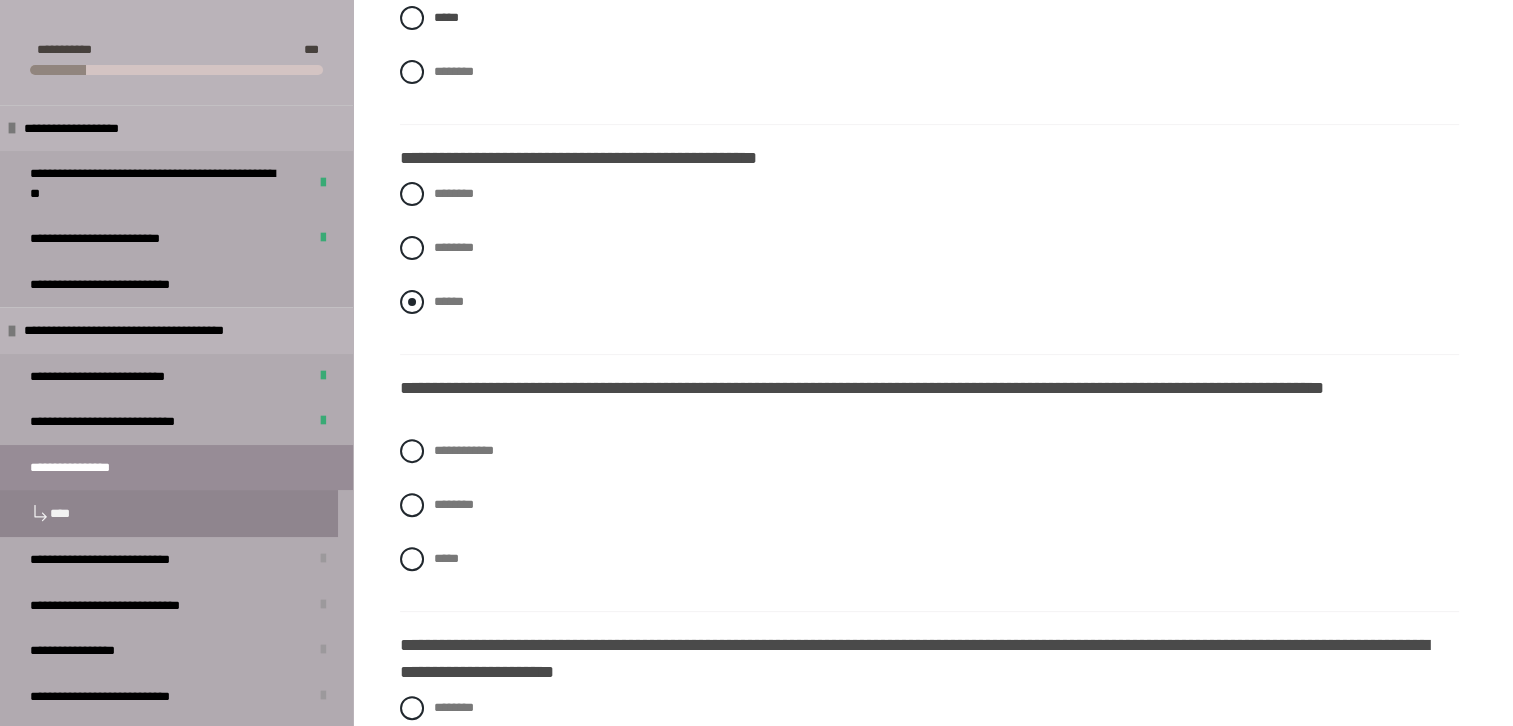 click at bounding box center [412, 302] 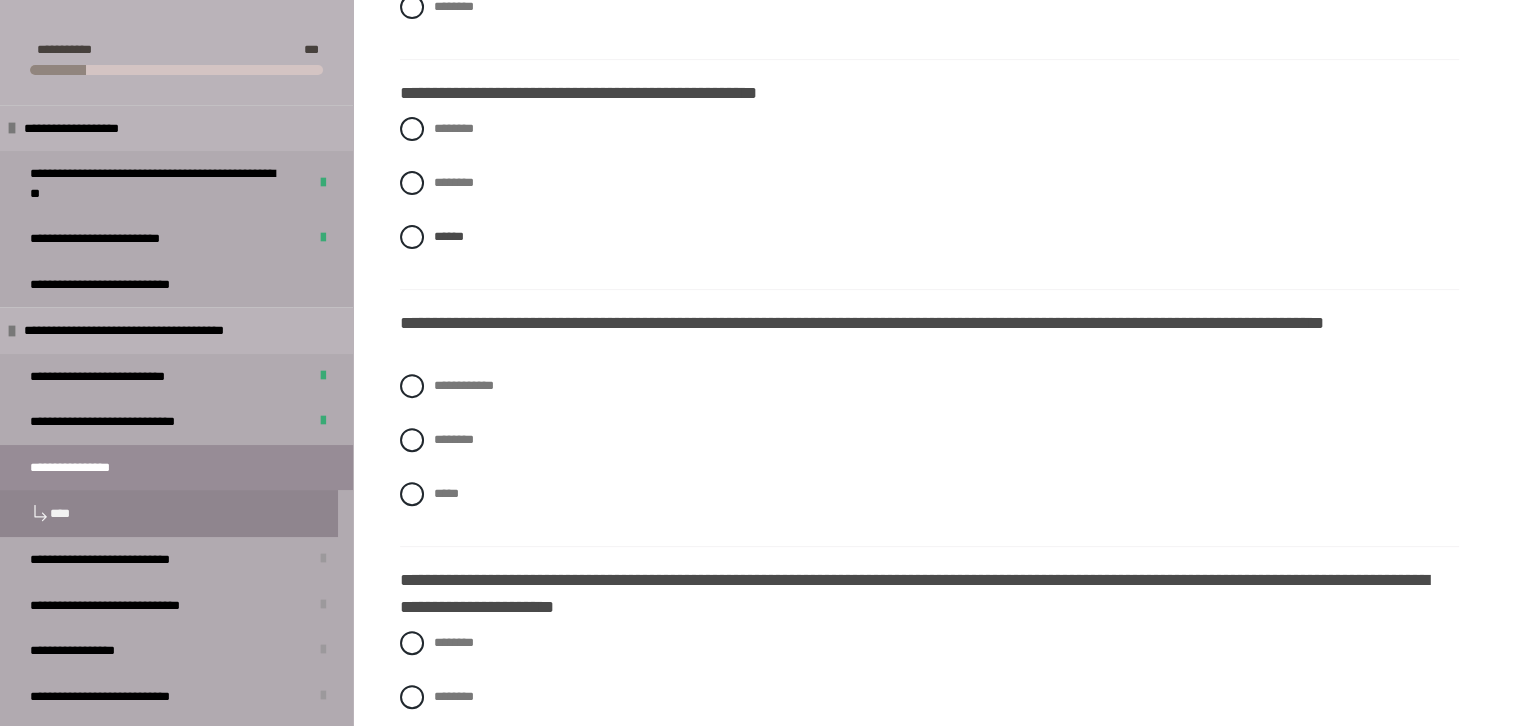 scroll, scrollTop: 637, scrollLeft: 0, axis: vertical 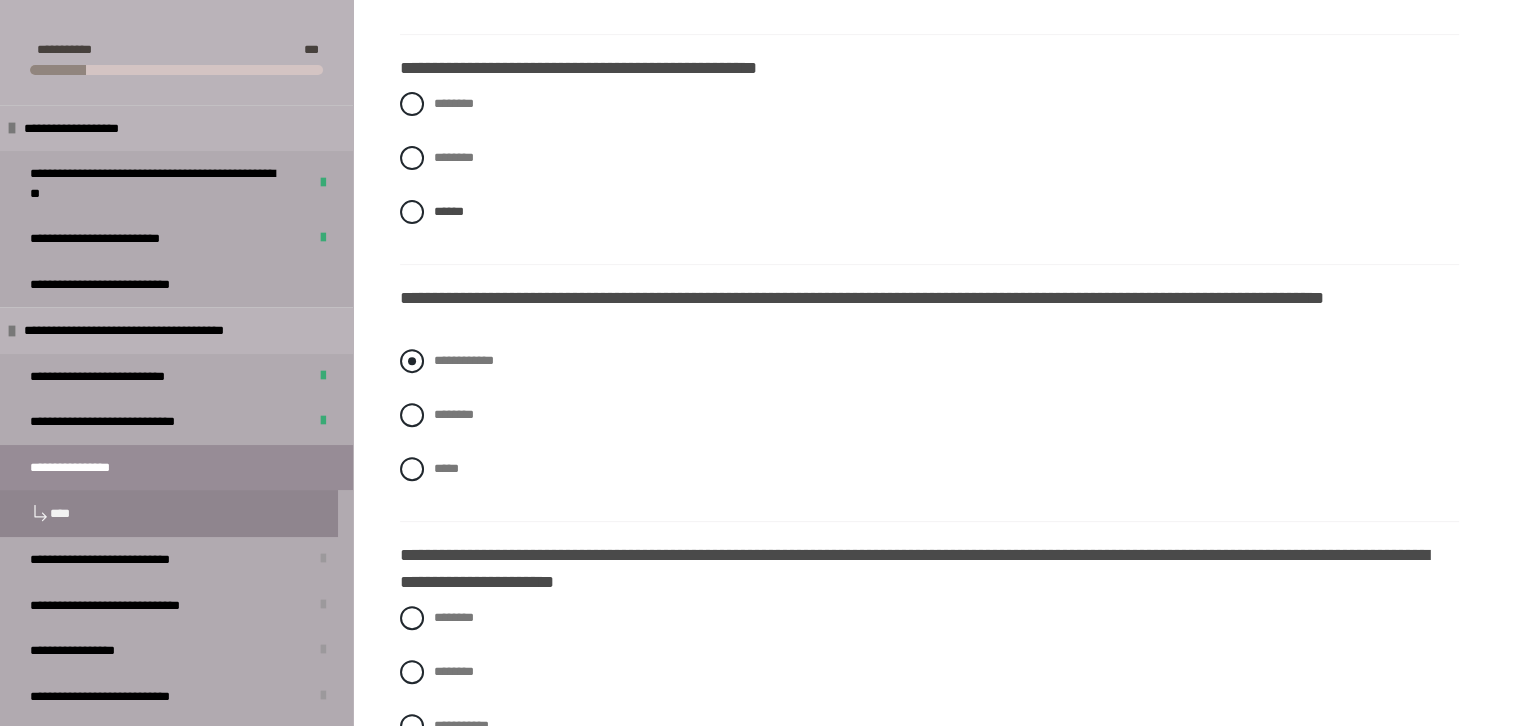 click at bounding box center [412, 361] 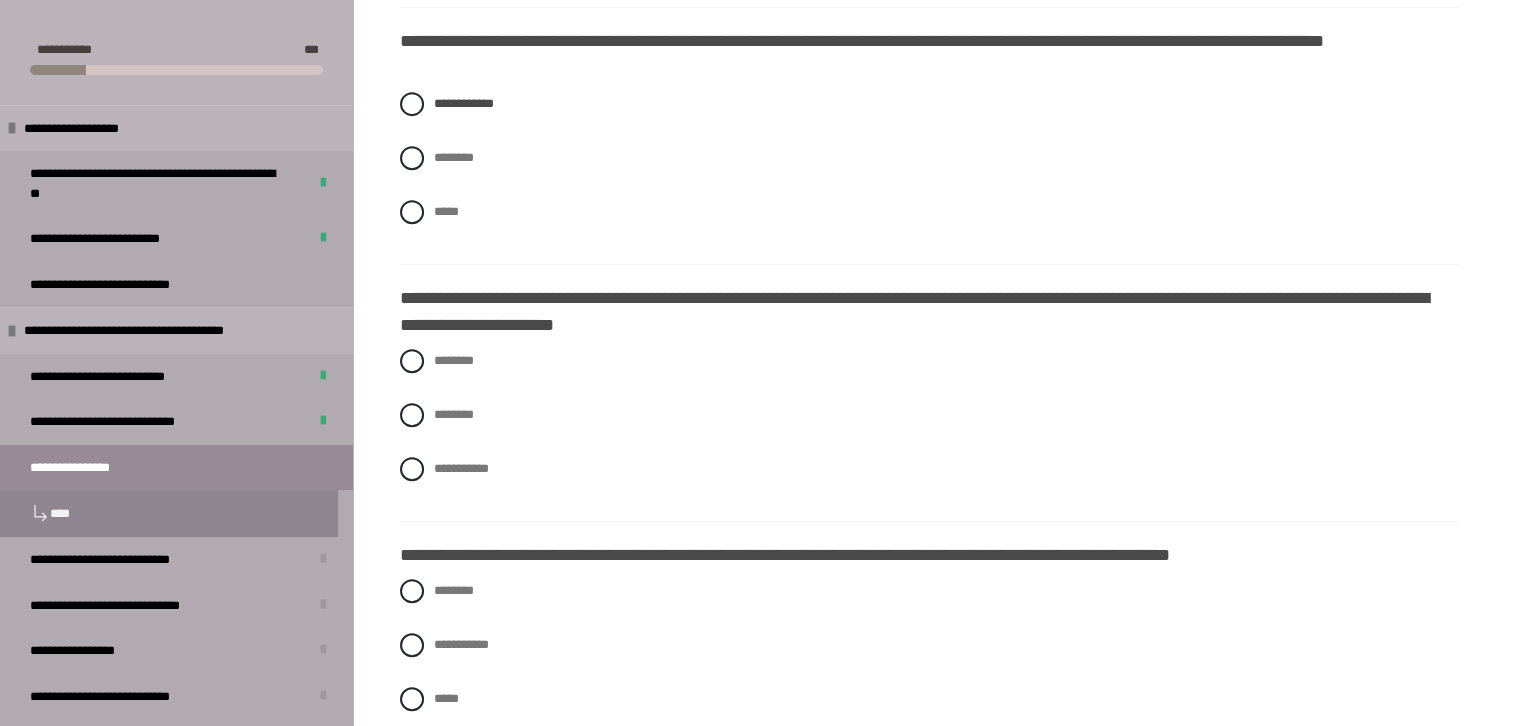 scroll, scrollTop: 905, scrollLeft: 0, axis: vertical 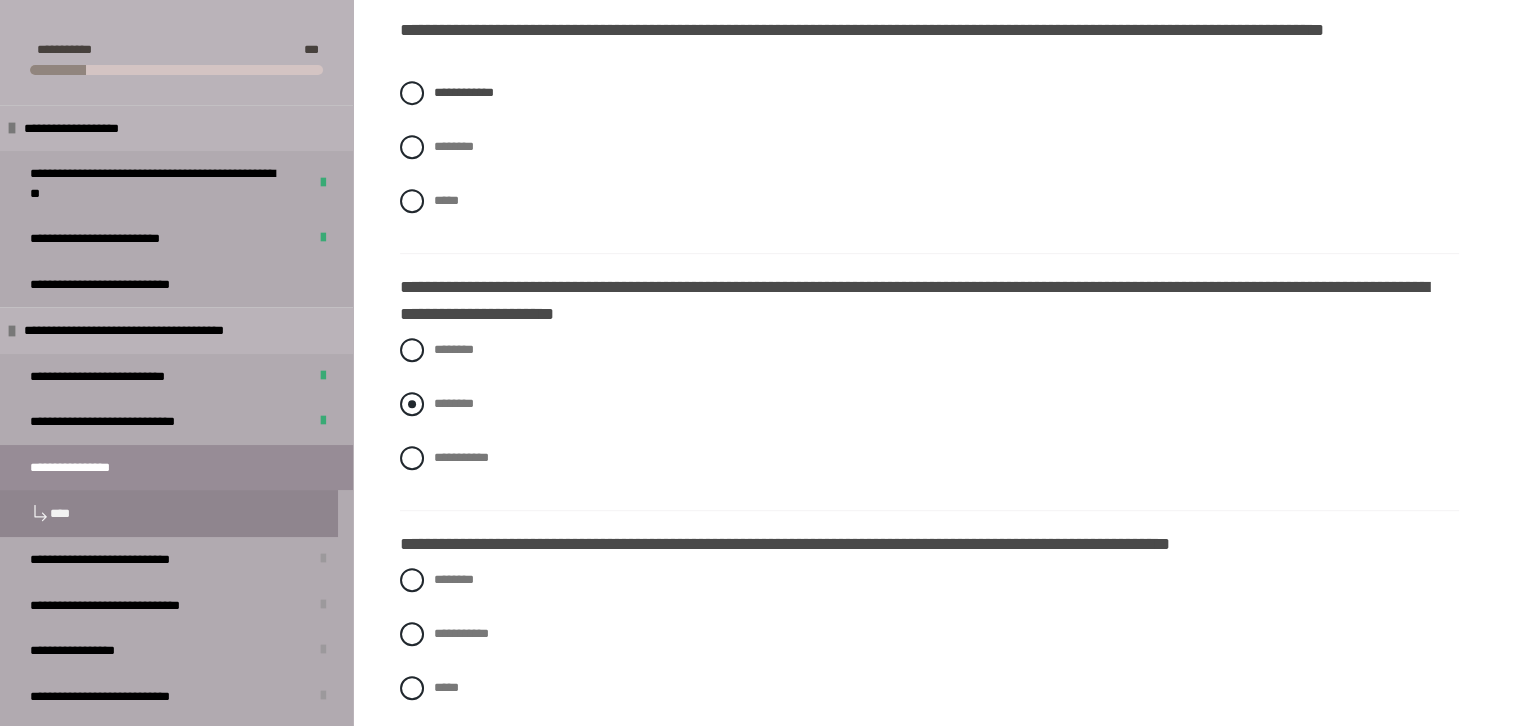 click at bounding box center (412, 404) 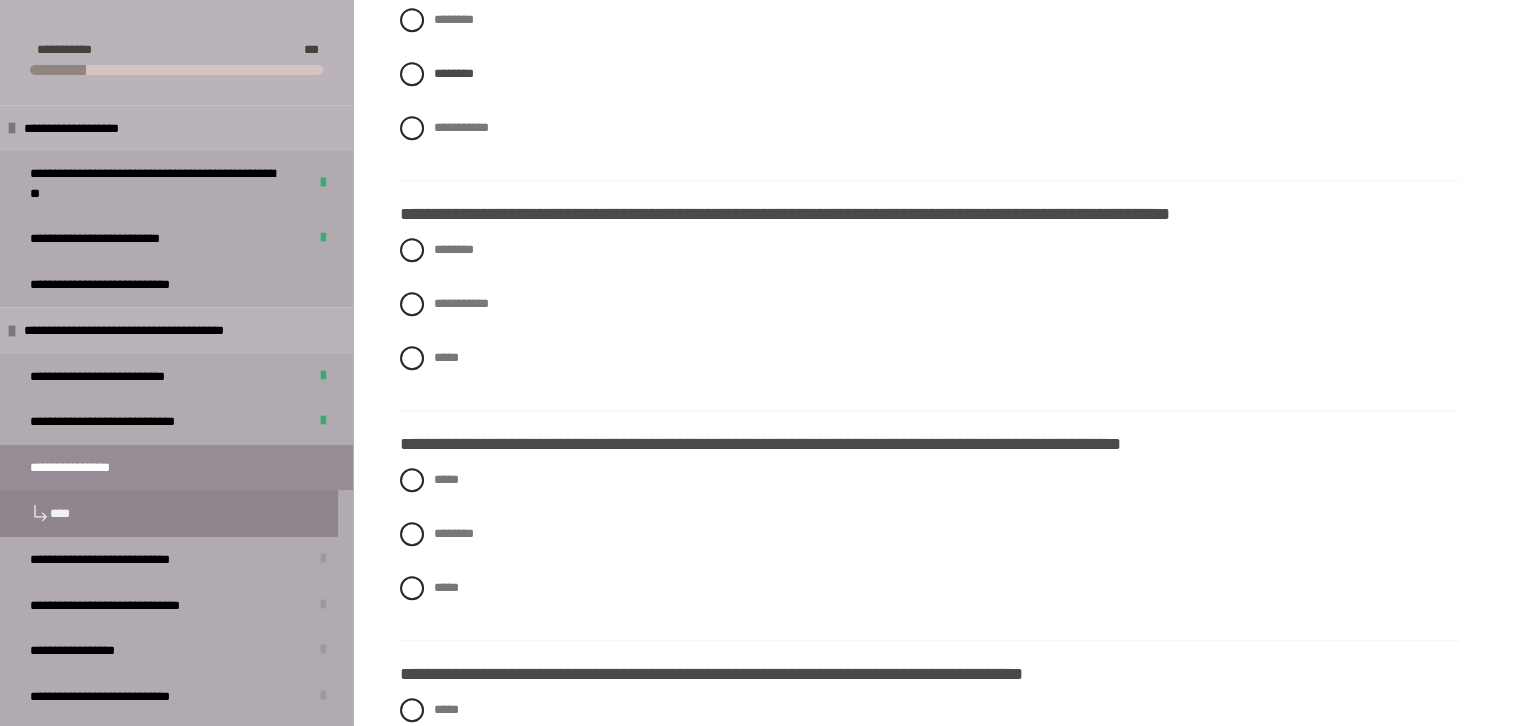 scroll, scrollTop: 1238, scrollLeft: 0, axis: vertical 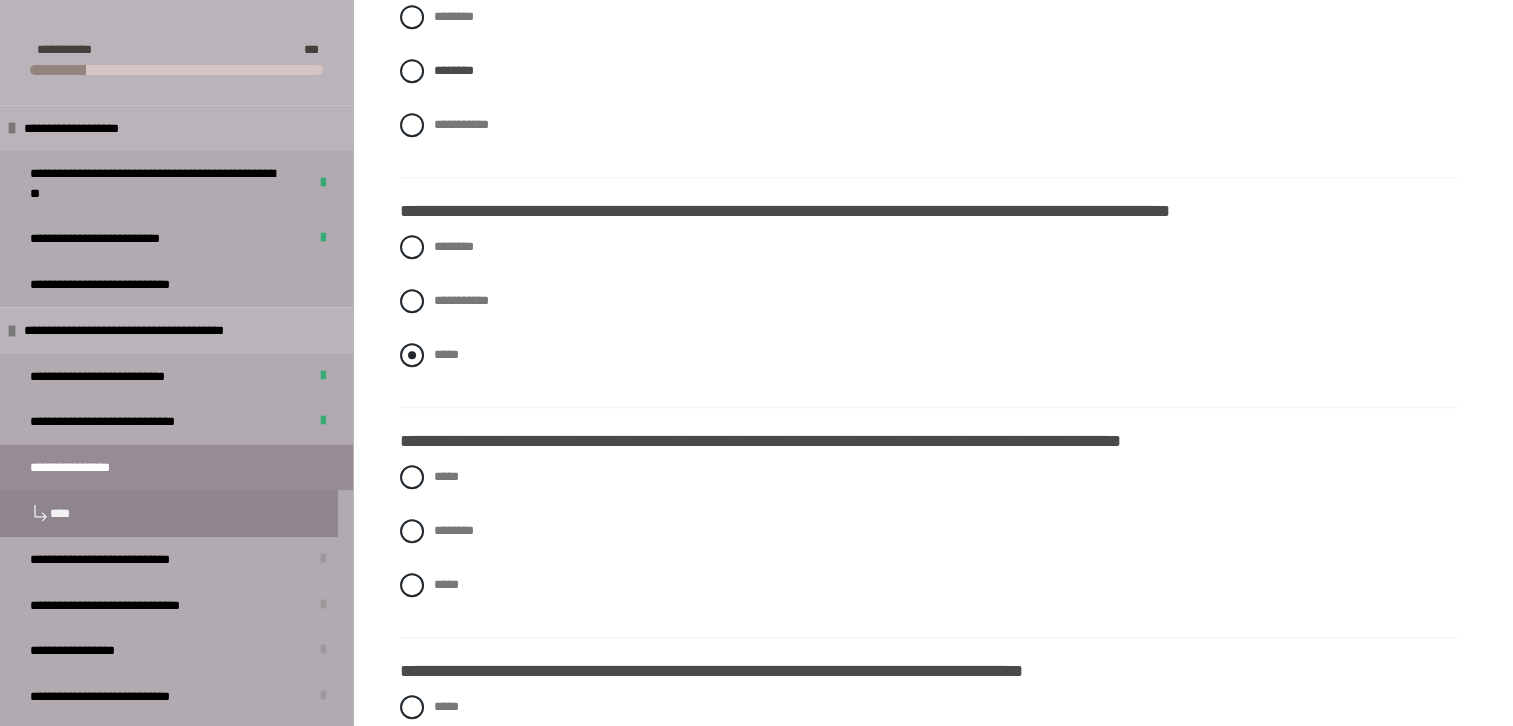 click at bounding box center (412, 355) 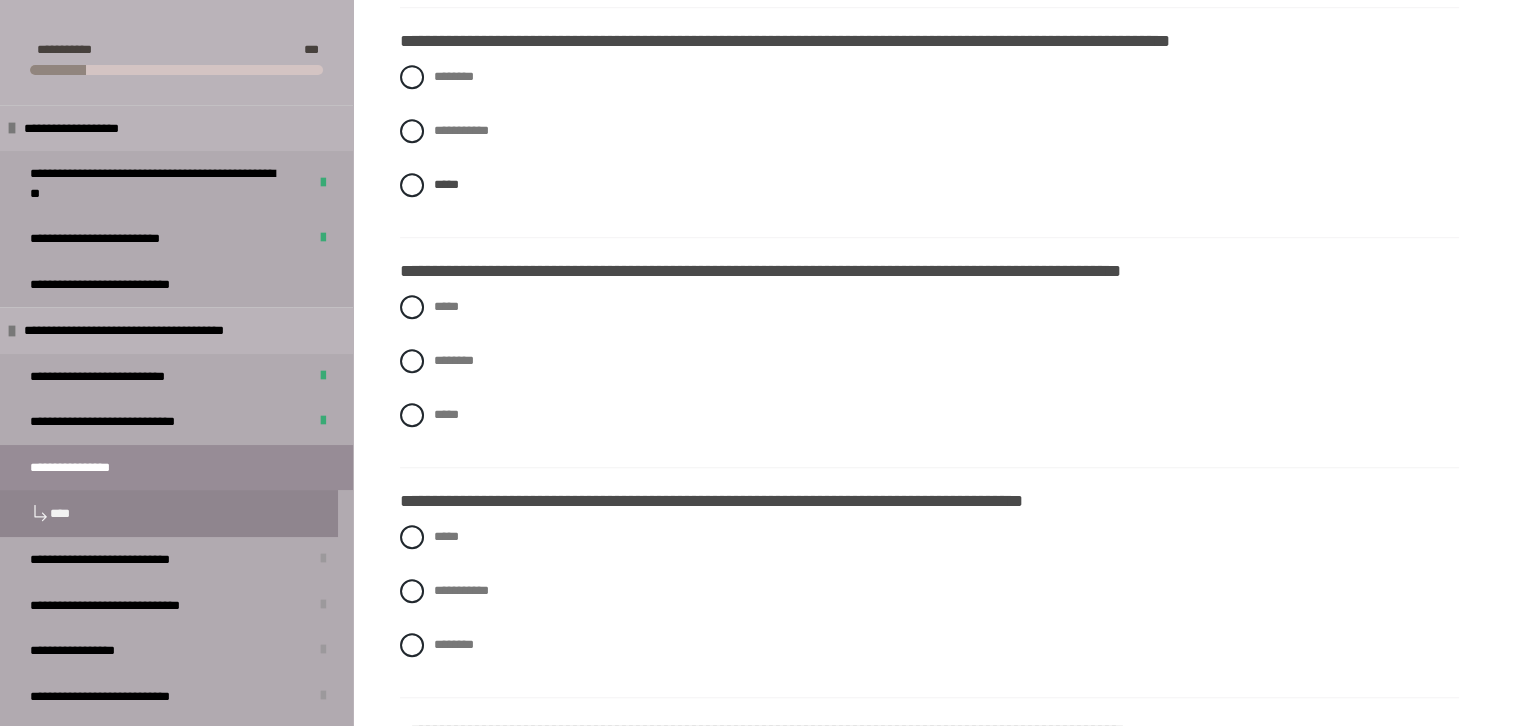 scroll, scrollTop: 1412, scrollLeft: 0, axis: vertical 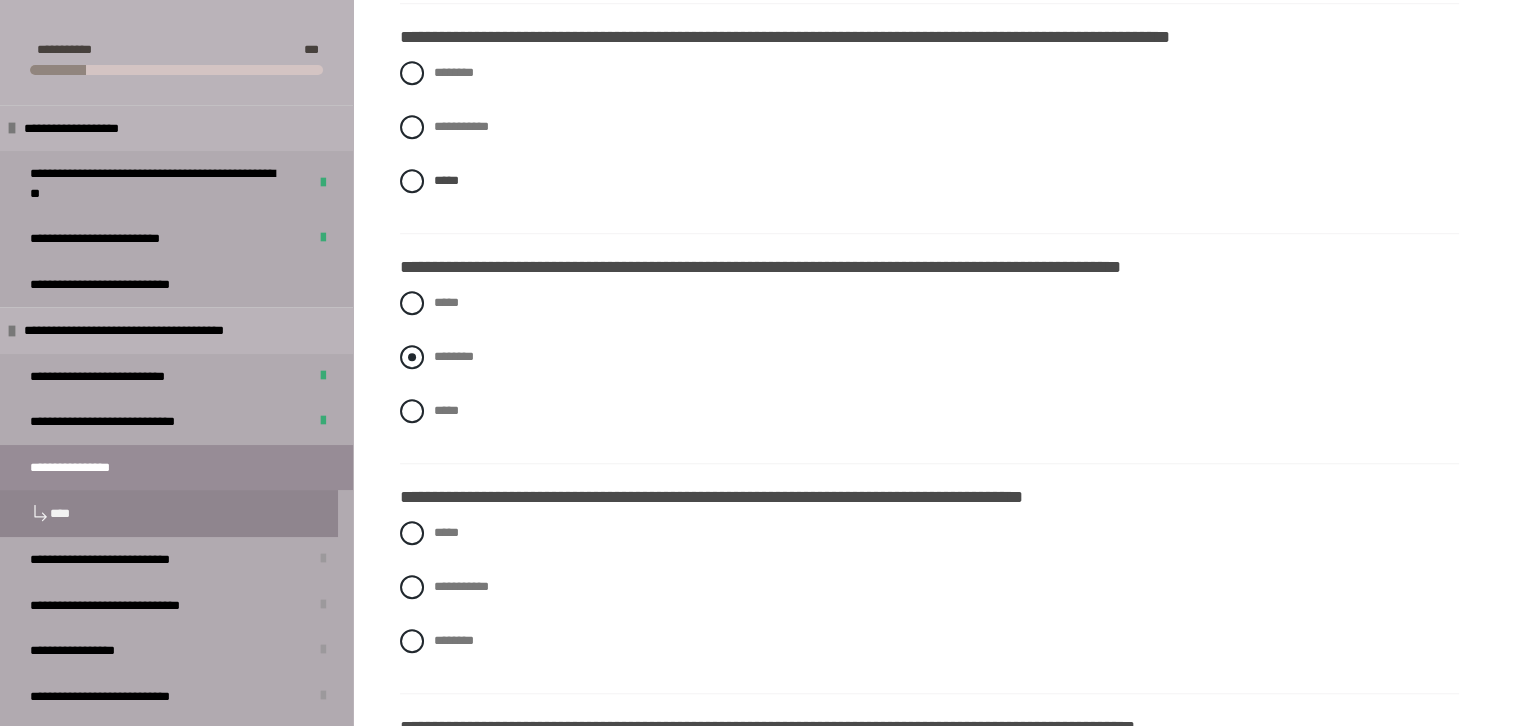 click at bounding box center [412, 357] 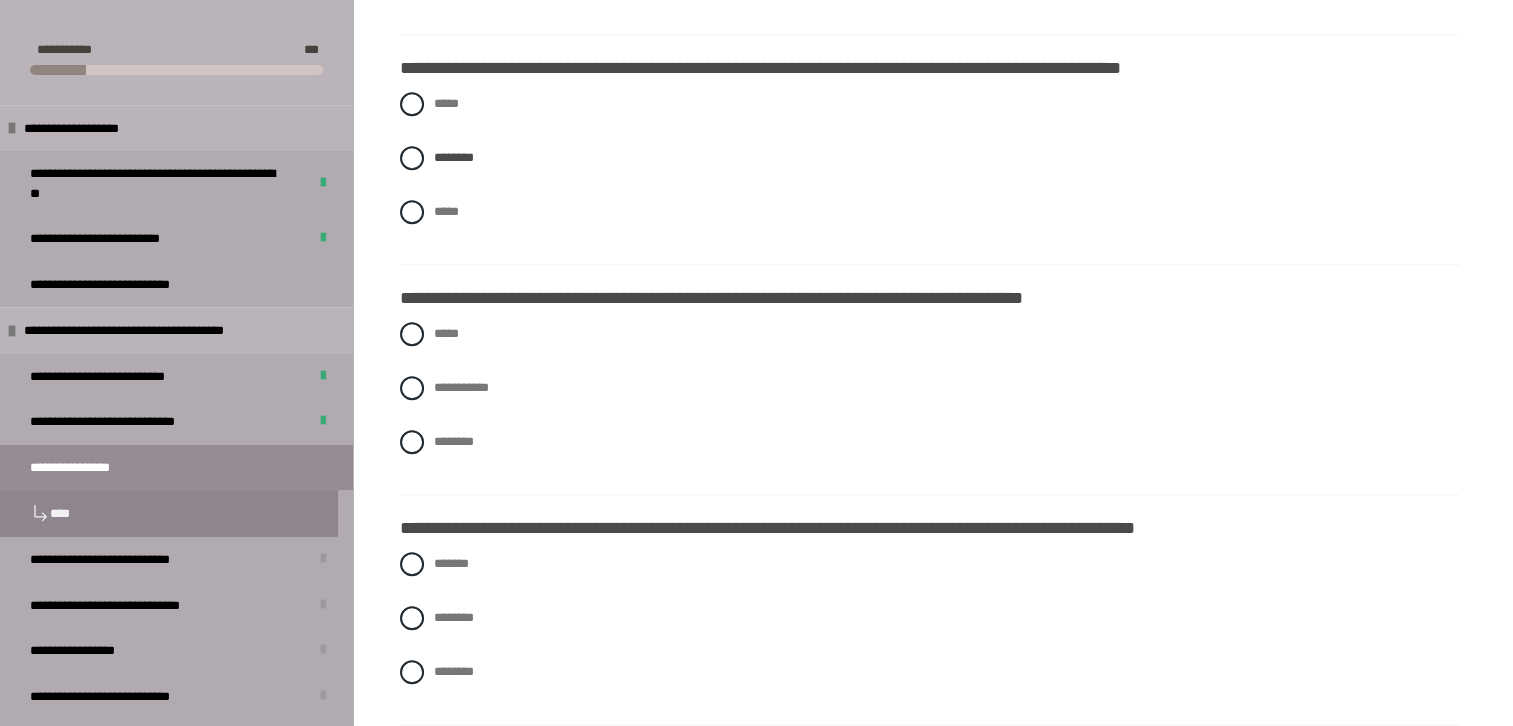 scroll, scrollTop: 1629, scrollLeft: 0, axis: vertical 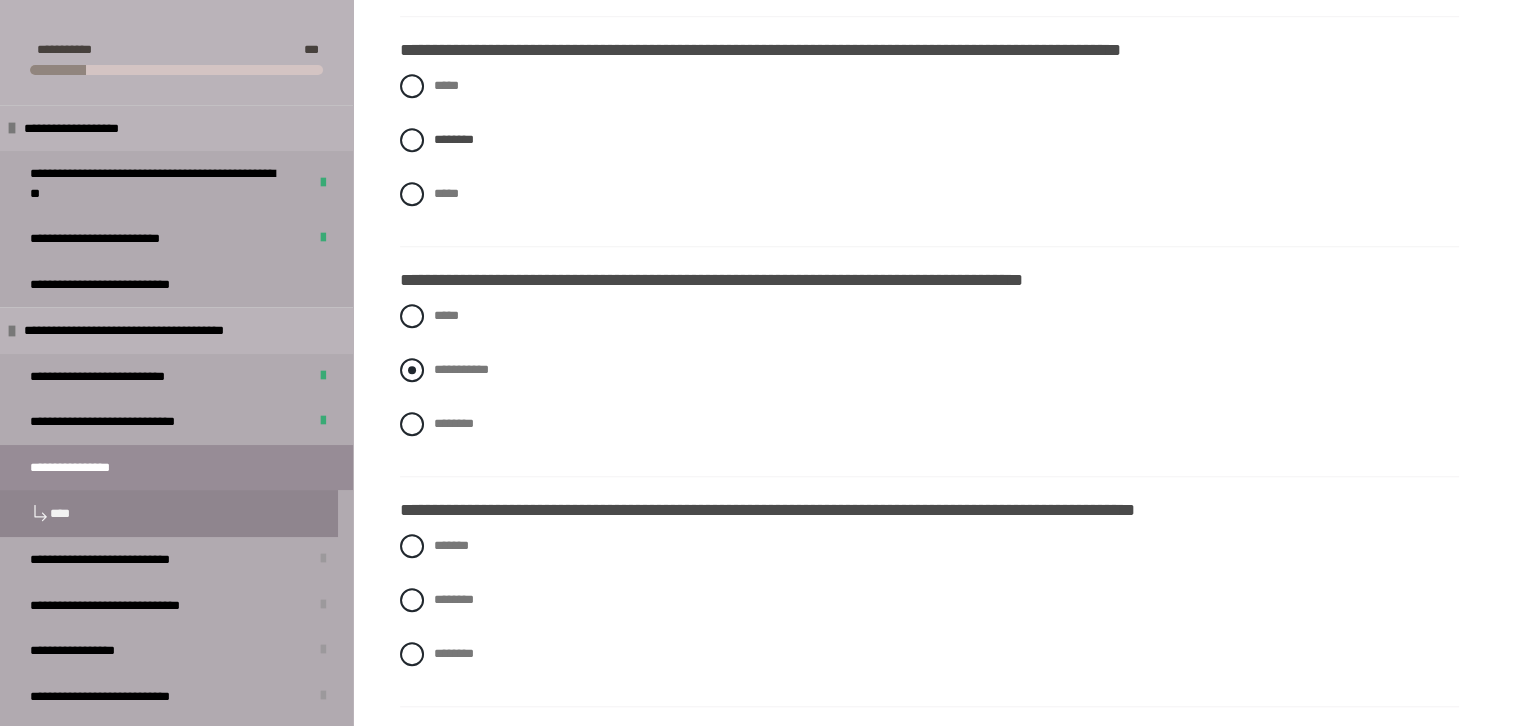 click on "**********" at bounding box center [929, 370] 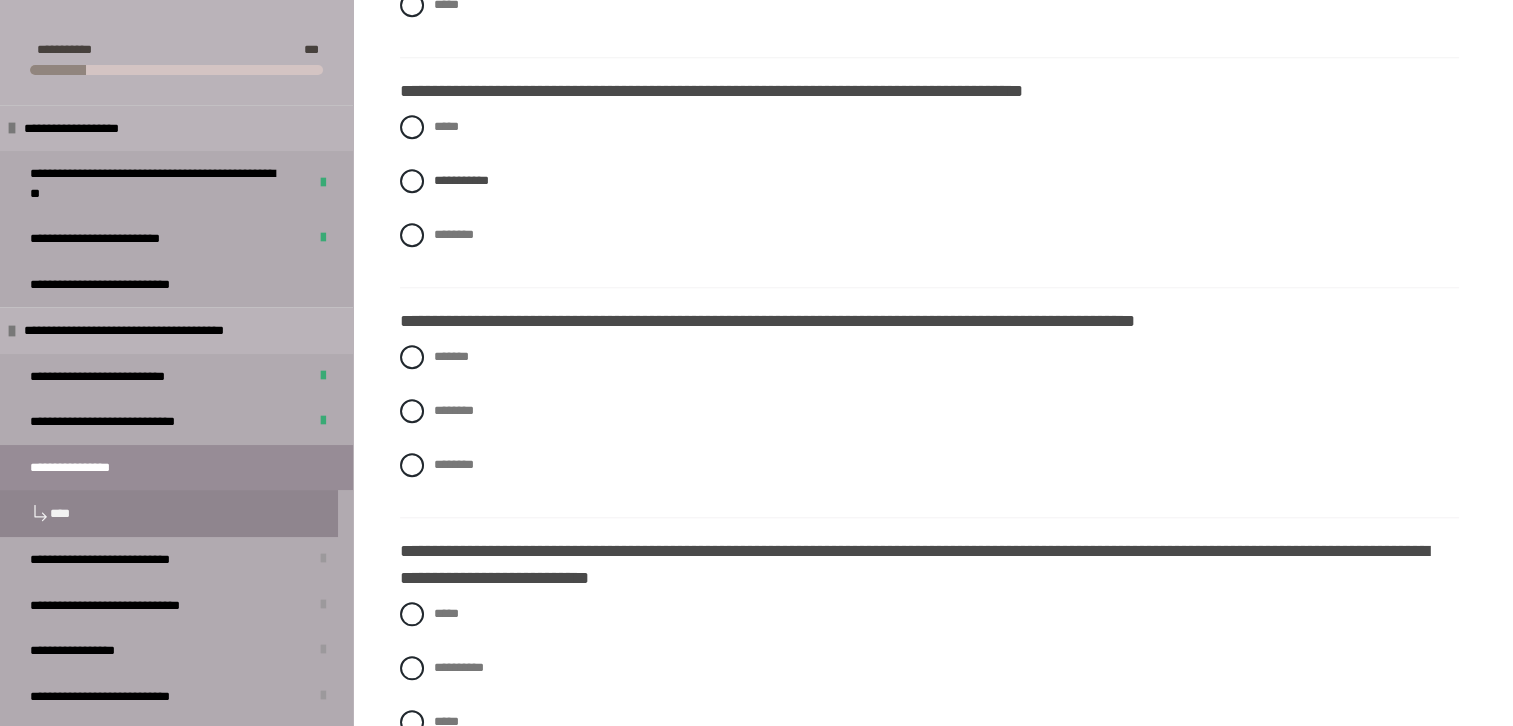 scroll, scrollTop: 1825, scrollLeft: 0, axis: vertical 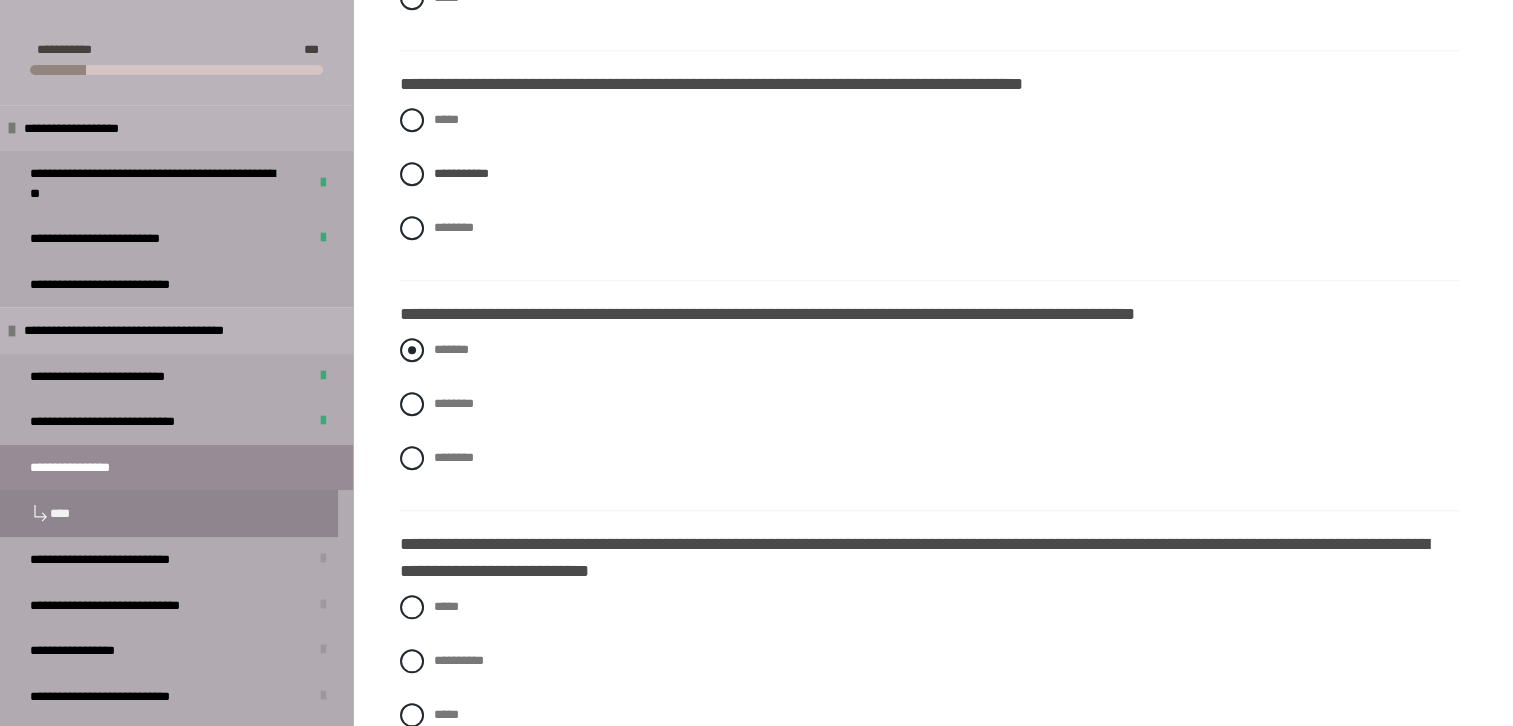 click on "*******" at bounding box center (929, 350) 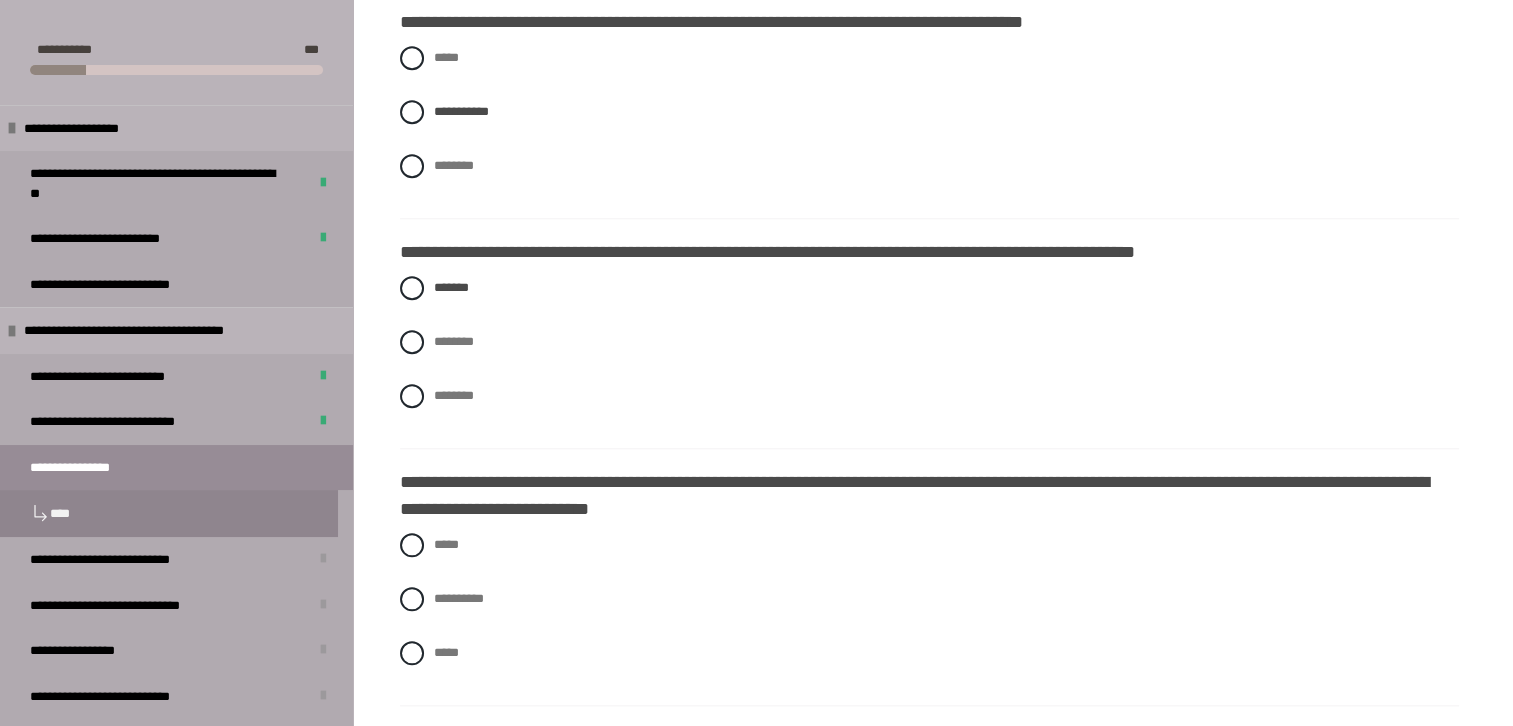 scroll, scrollTop: 1984, scrollLeft: 0, axis: vertical 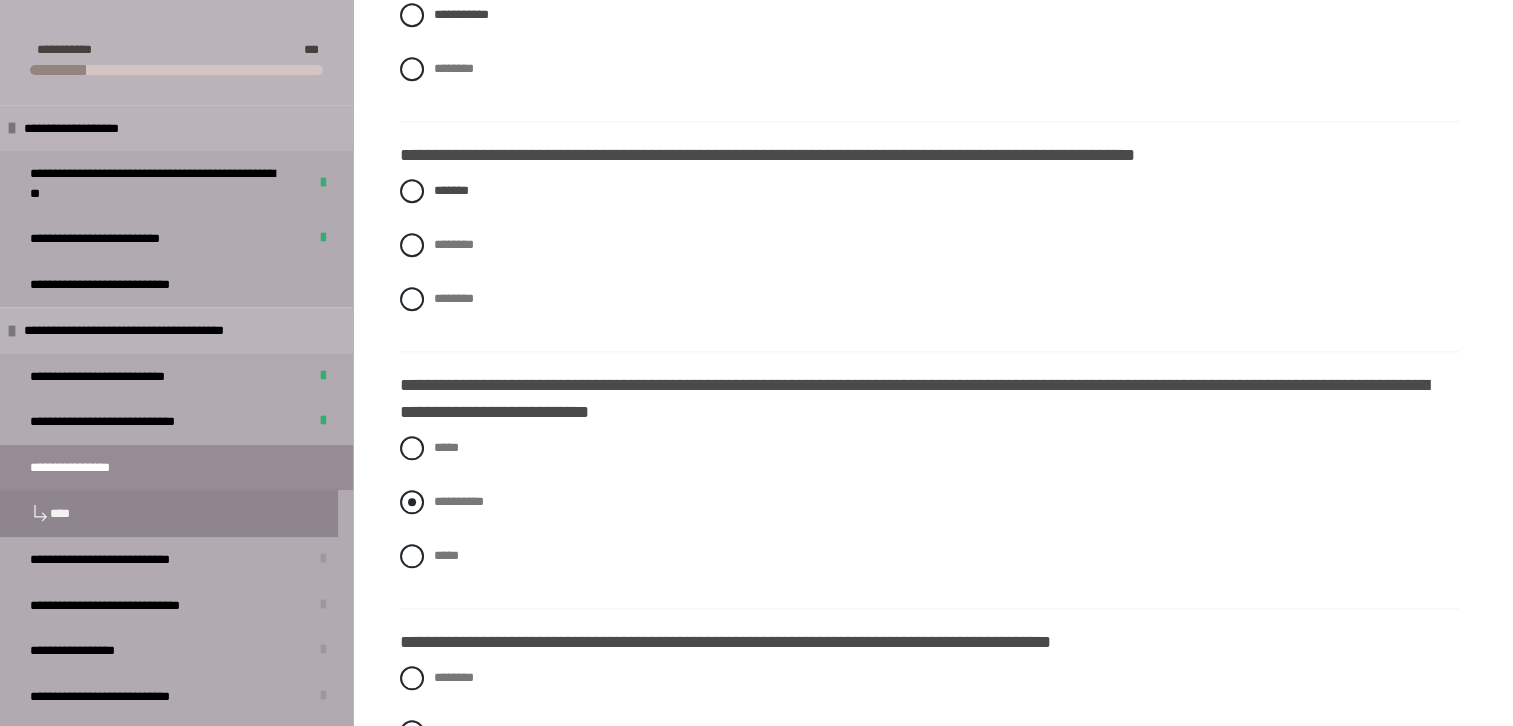 click at bounding box center [412, 502] 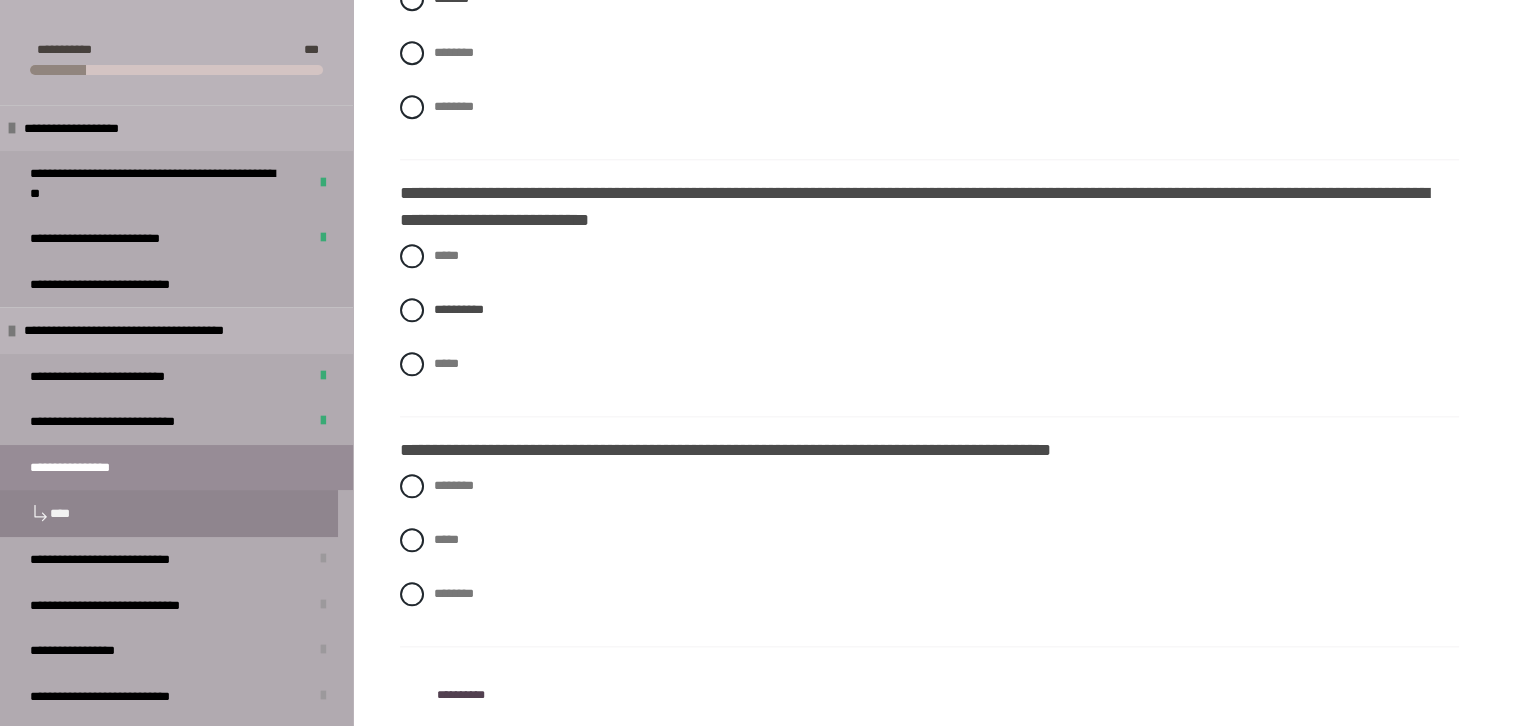 scroll, scrollTop: 2216, scrollLeft: 0, axis: vertical 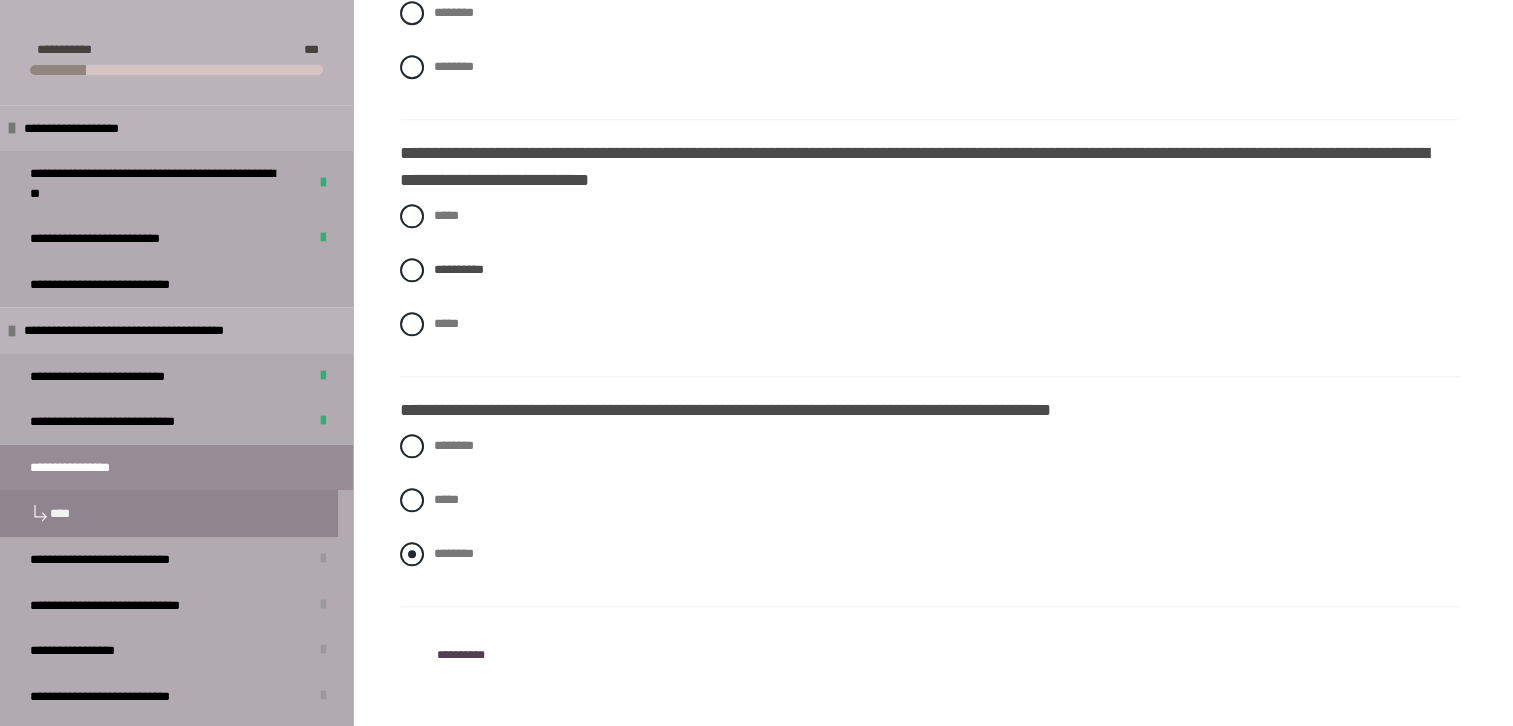click at bounding box center [412, 554] 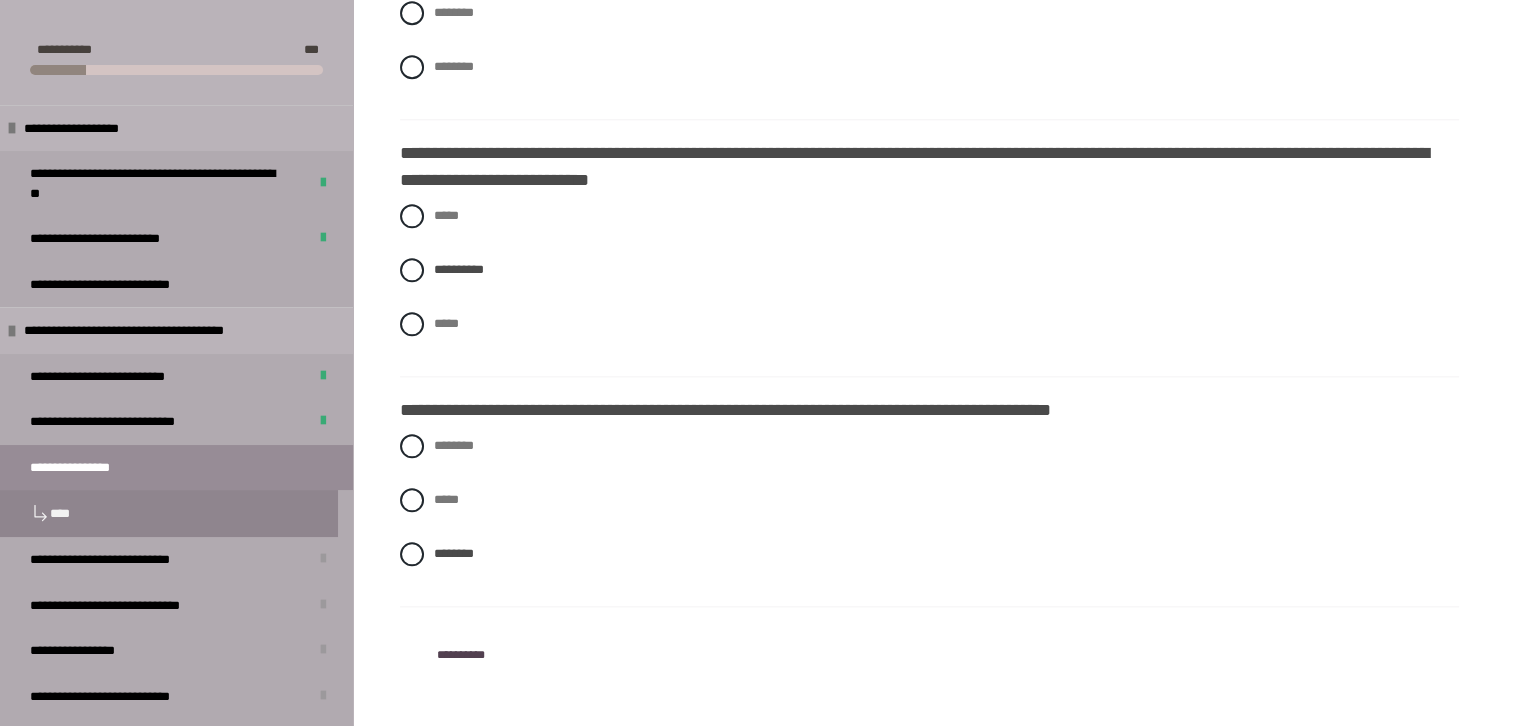 click on "**********" at bounding box center [461, 654] 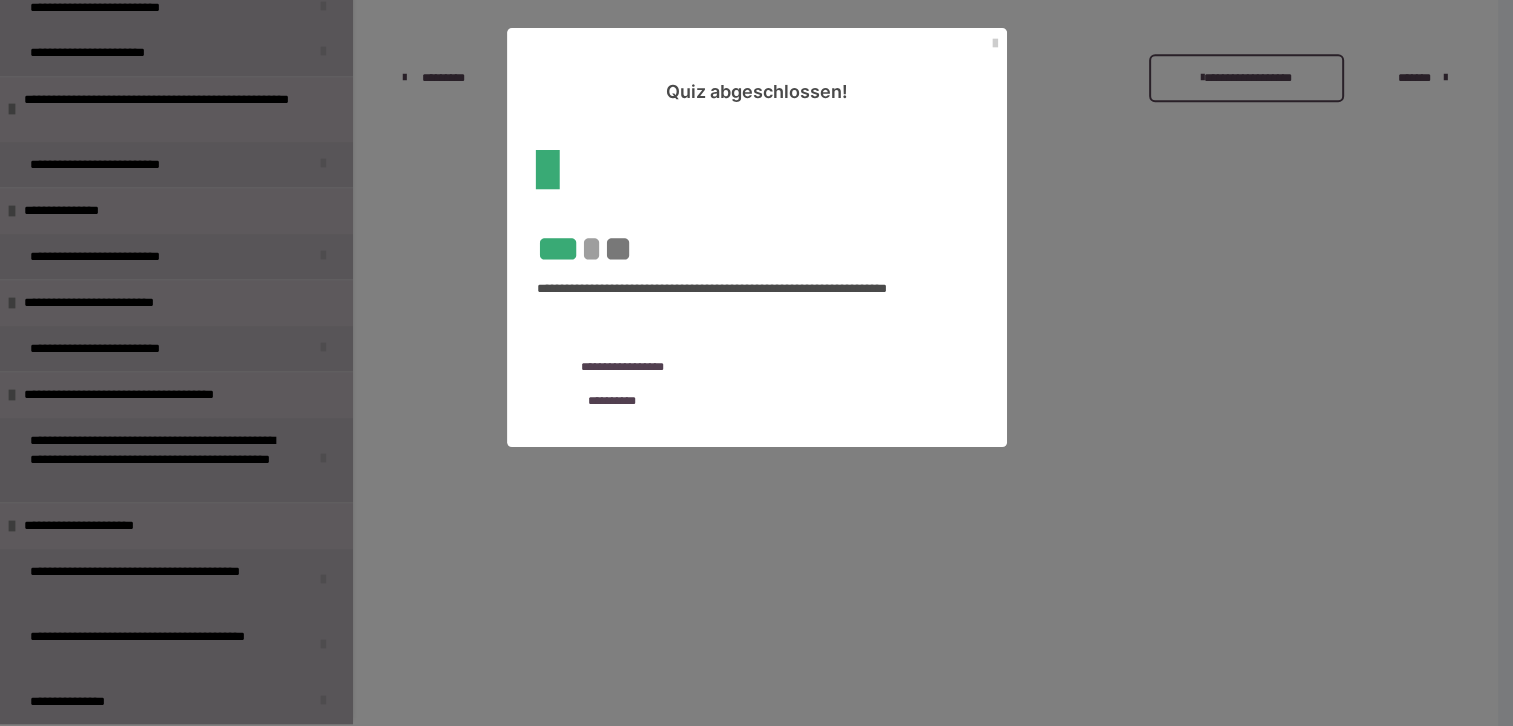 scroll, scrollTop: 0, scrollLeft: 0, axis: both 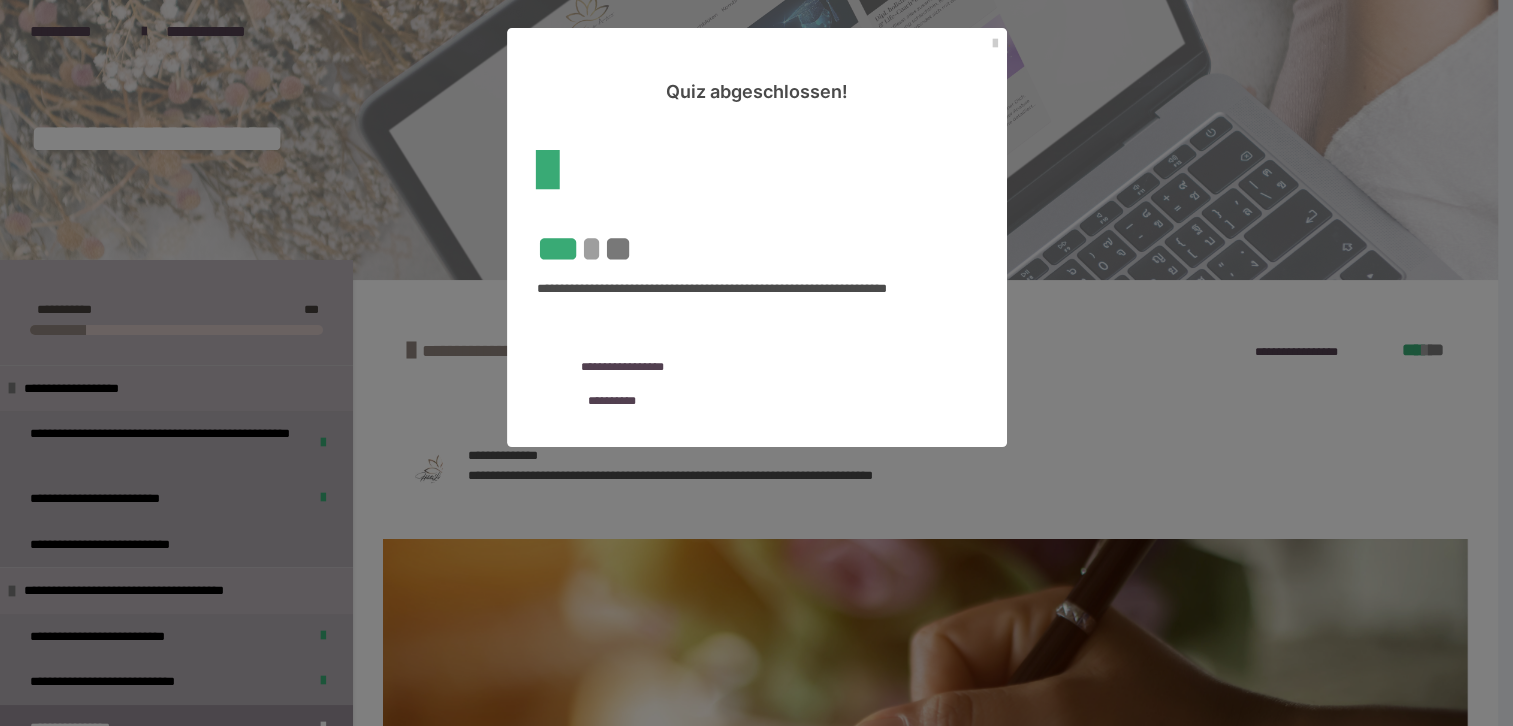 click on "**********" at bounding box center [623, 366] 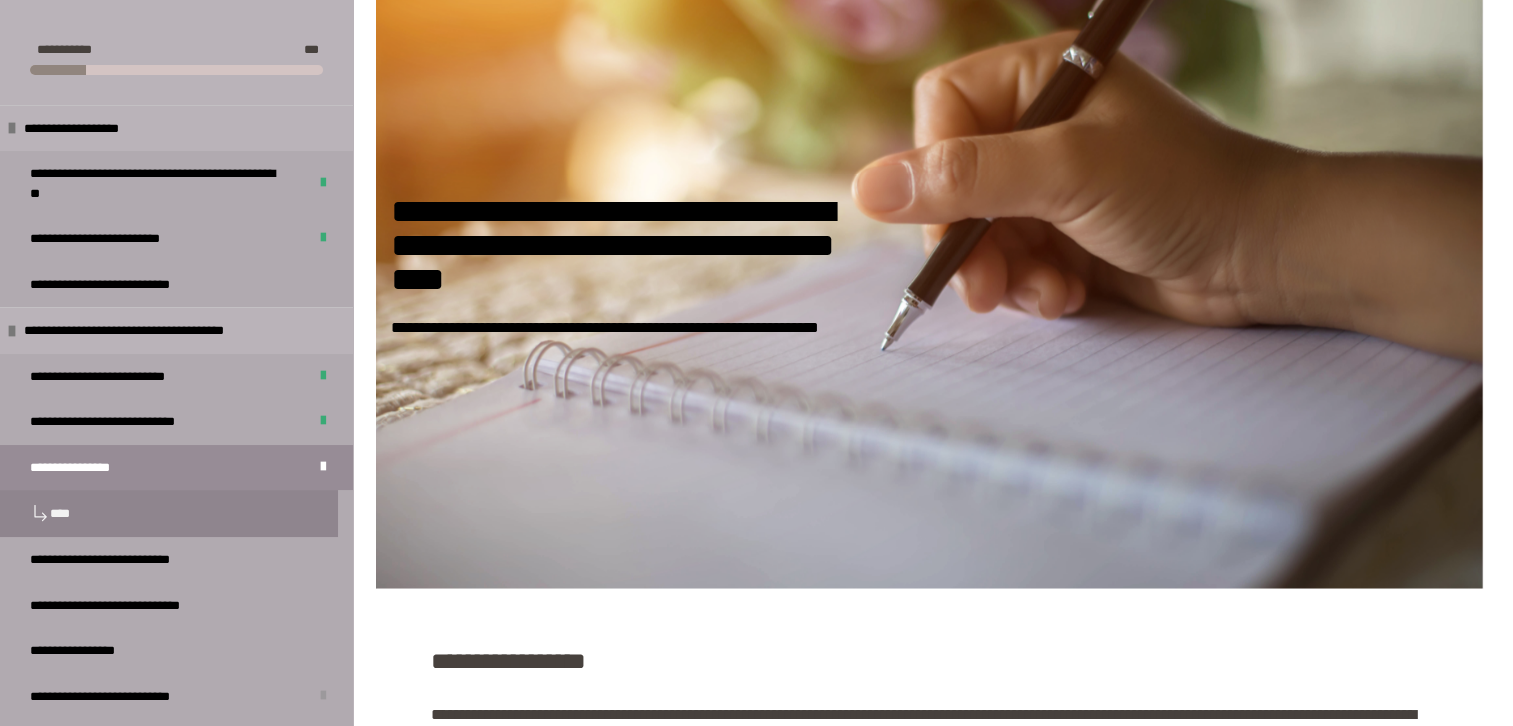scroll, scrollTop: 2496, scrollLeft: 0, axis: vertical 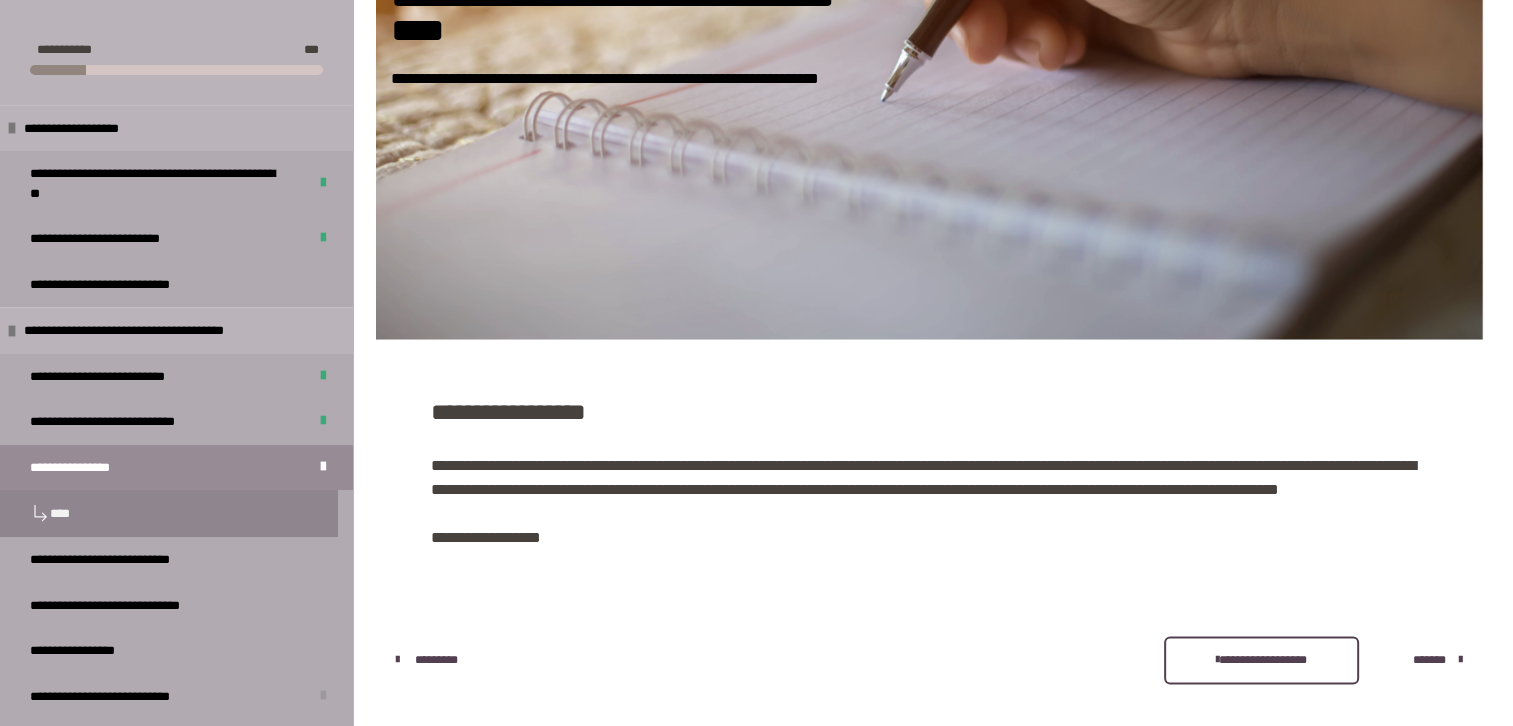 click on "*******" at bounding box center [1429, 660] 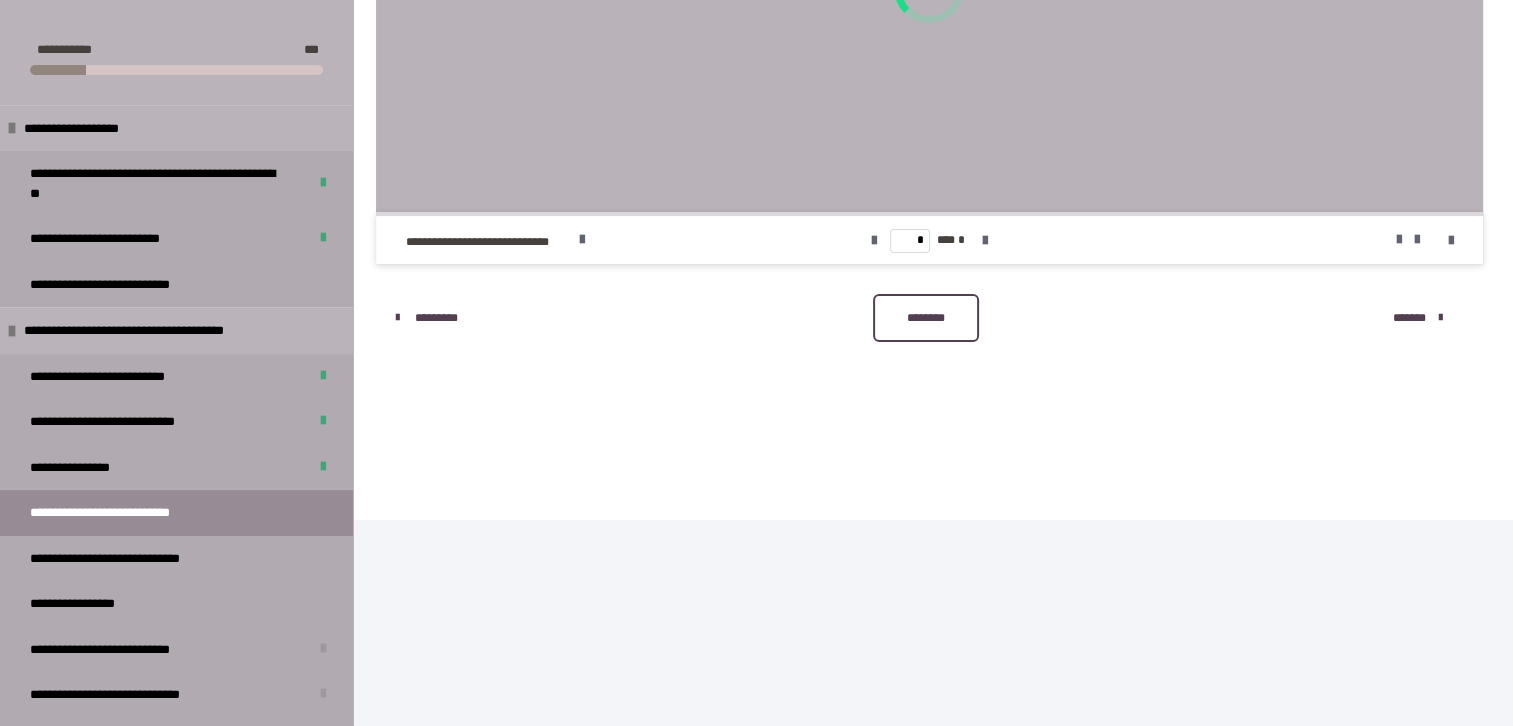 scroll, scrollTop: 340, scrollLeft: 0, axis: vertical 